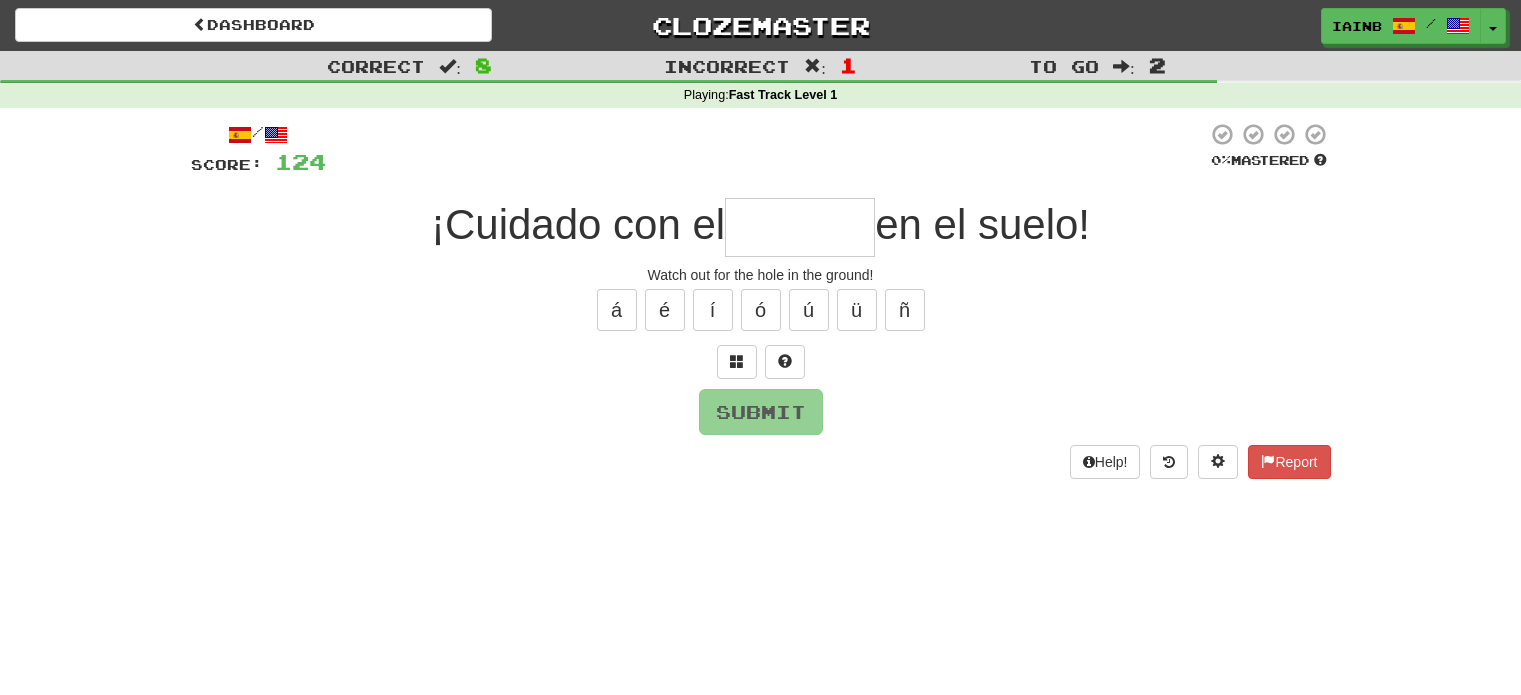 scroll, scrollTop: 0, scrollLeft: 0, axis: both 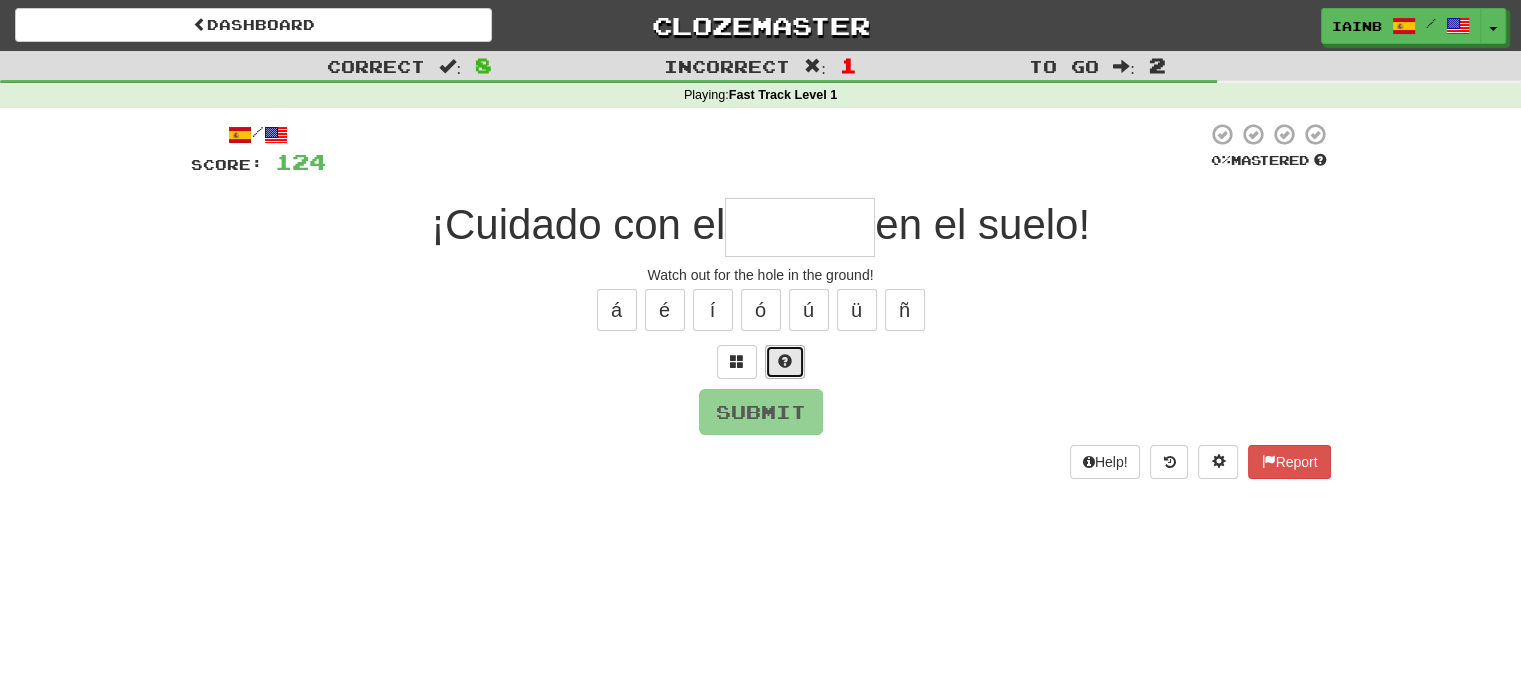 click at bounding box center (785, 362) 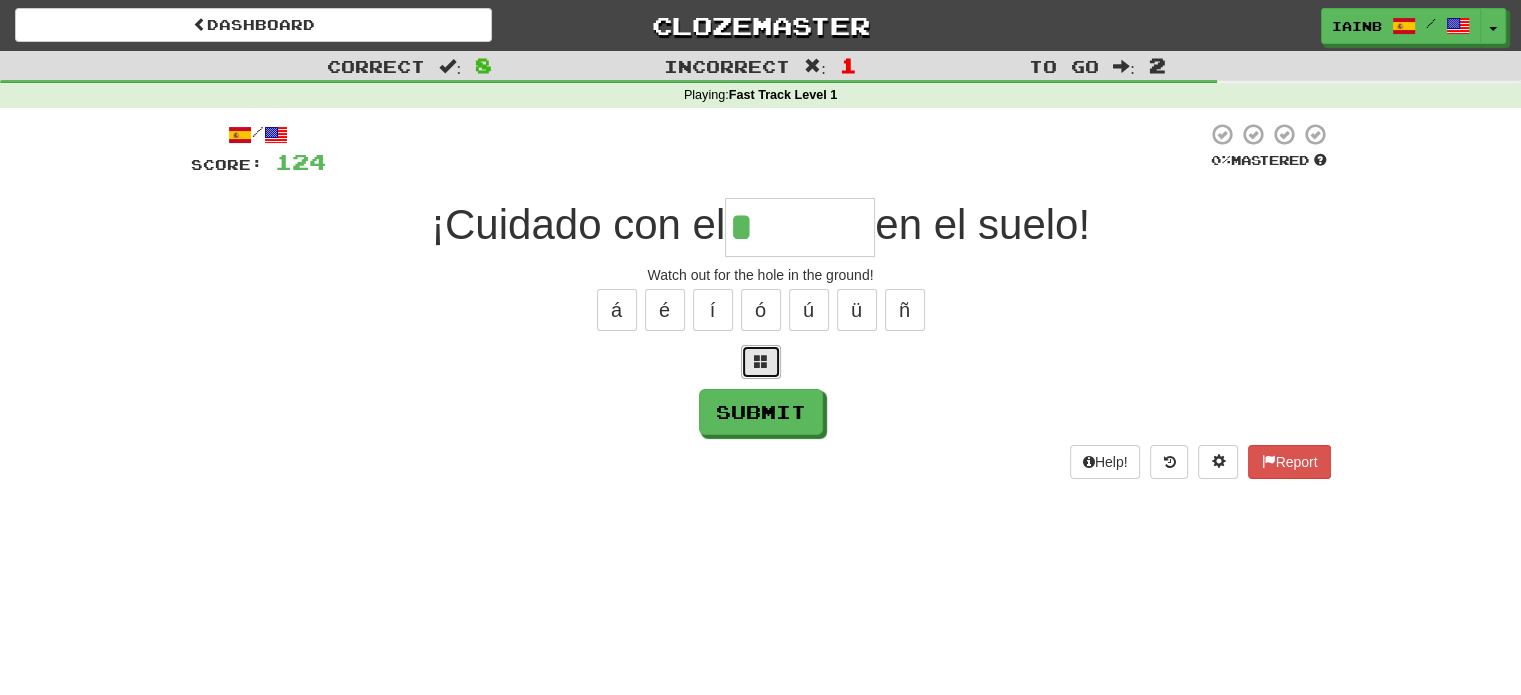 click at bounding box center [761, 362] 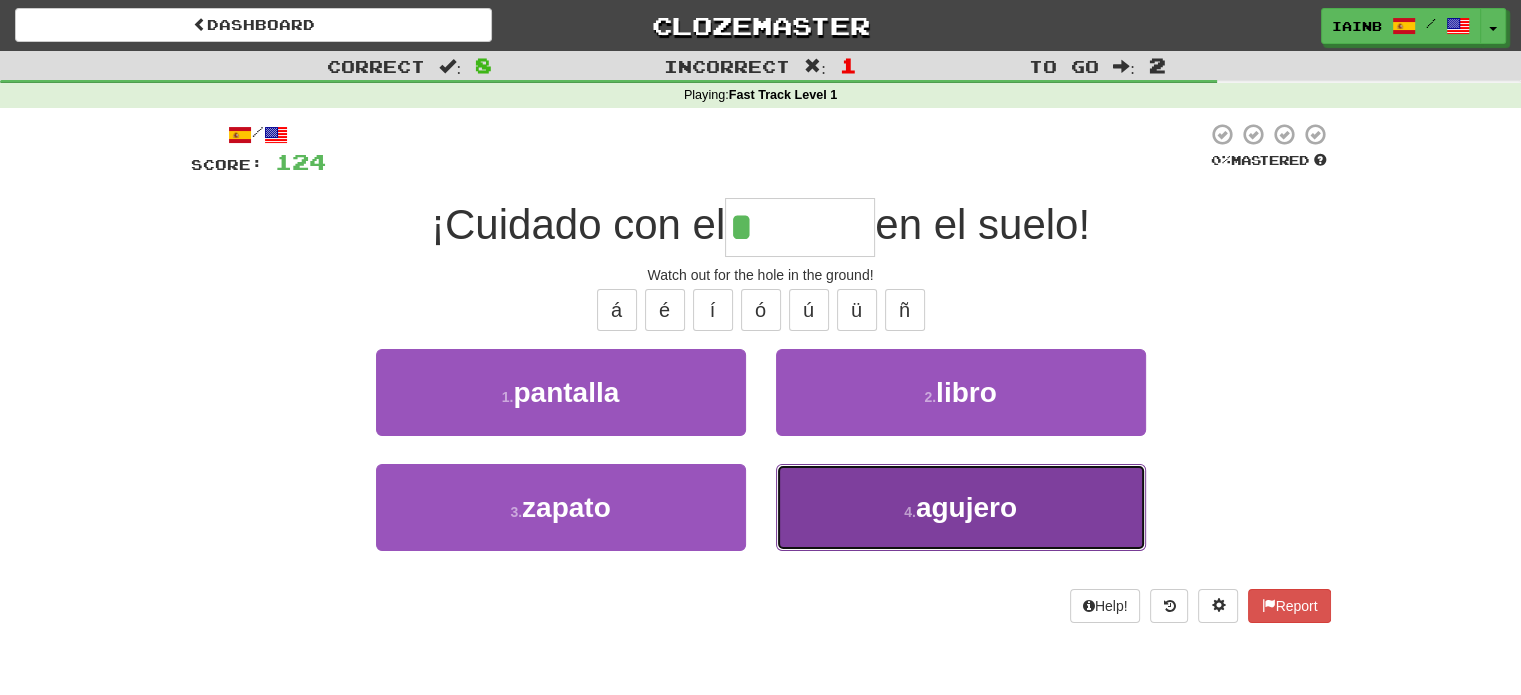 click on "4 .  agujero" at bounding box center (961, 507) 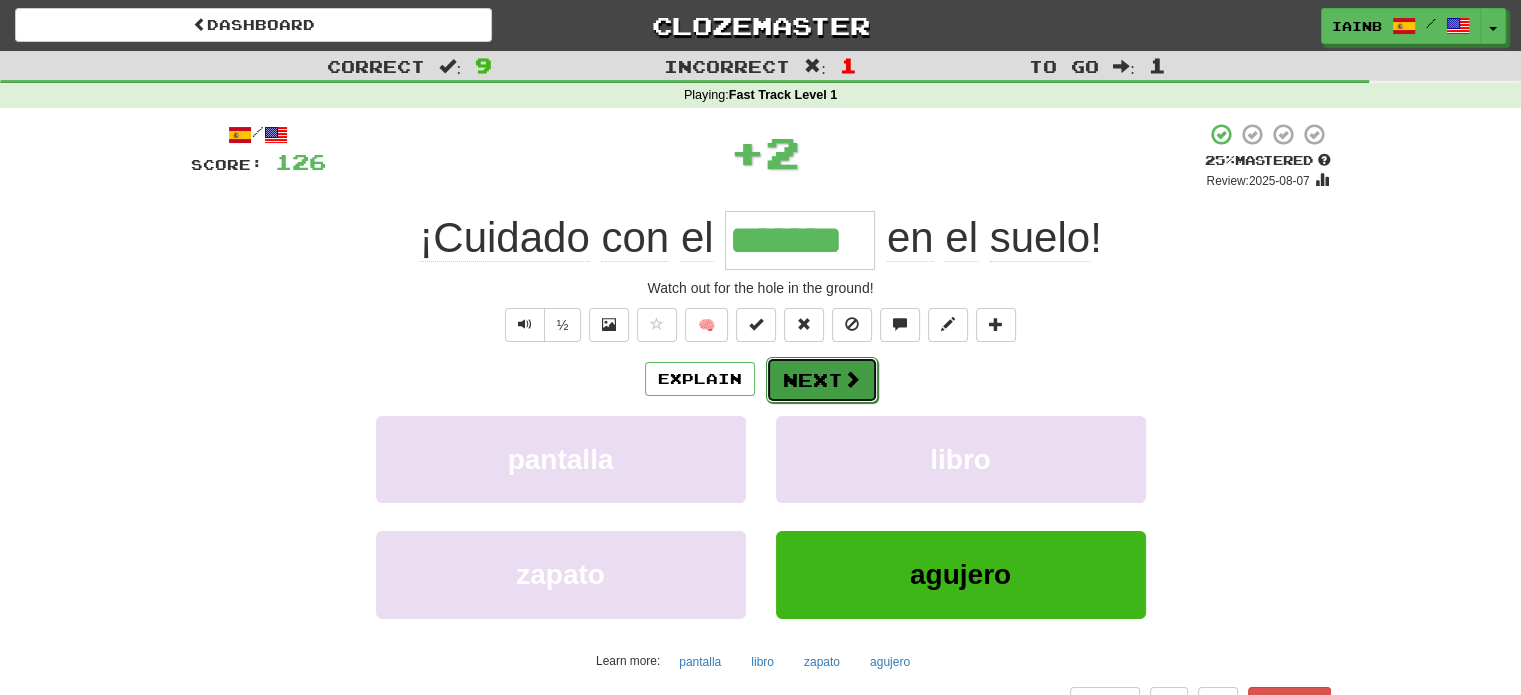 click on "Next" at bounding box center [822, 380] 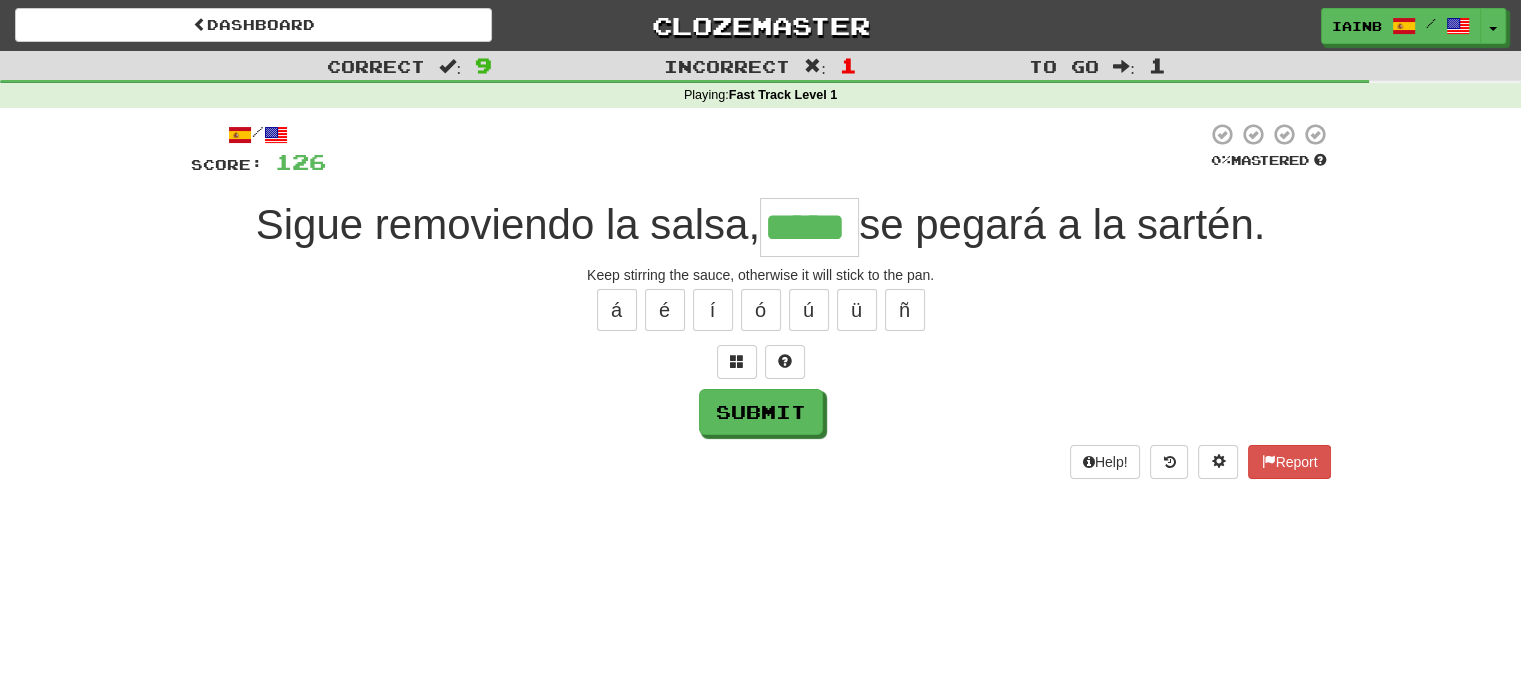type on "*****" 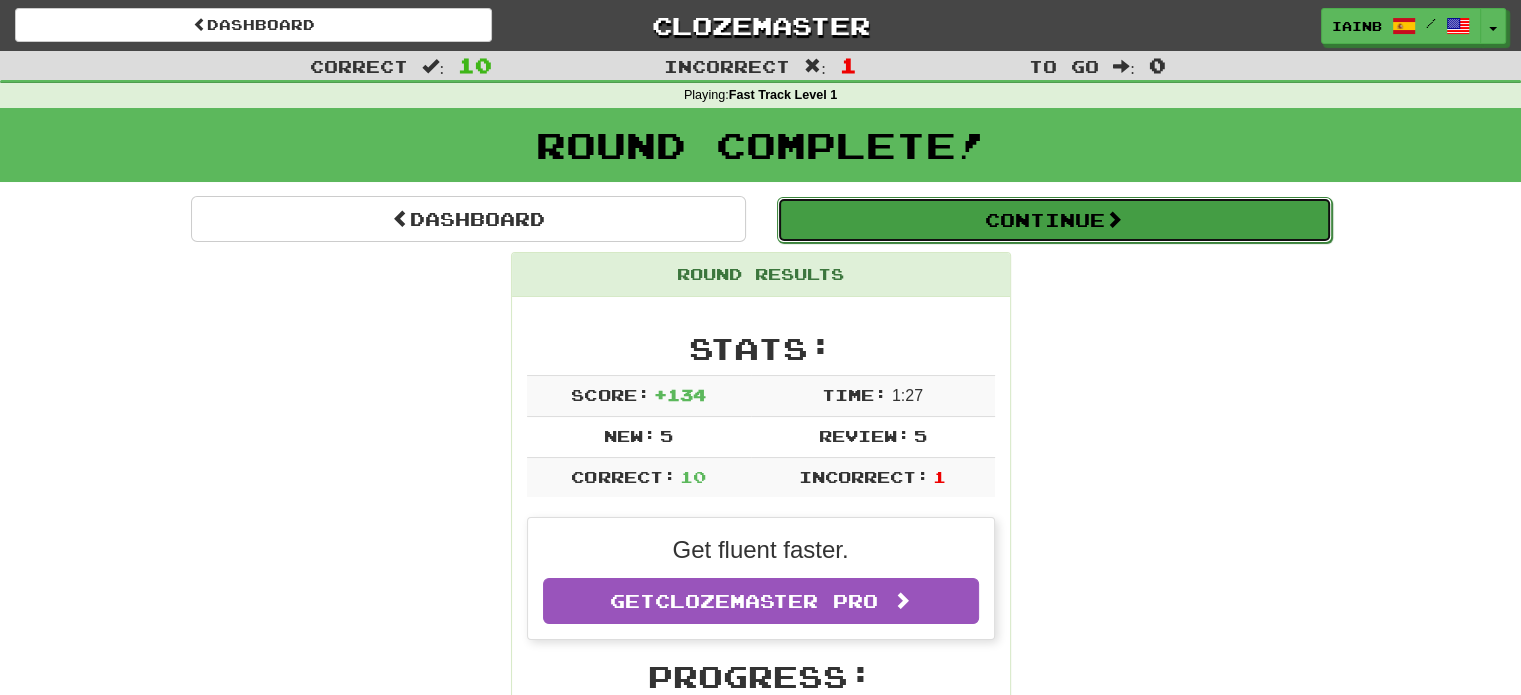 click on "Continue" at bounding box center [1054, 220] 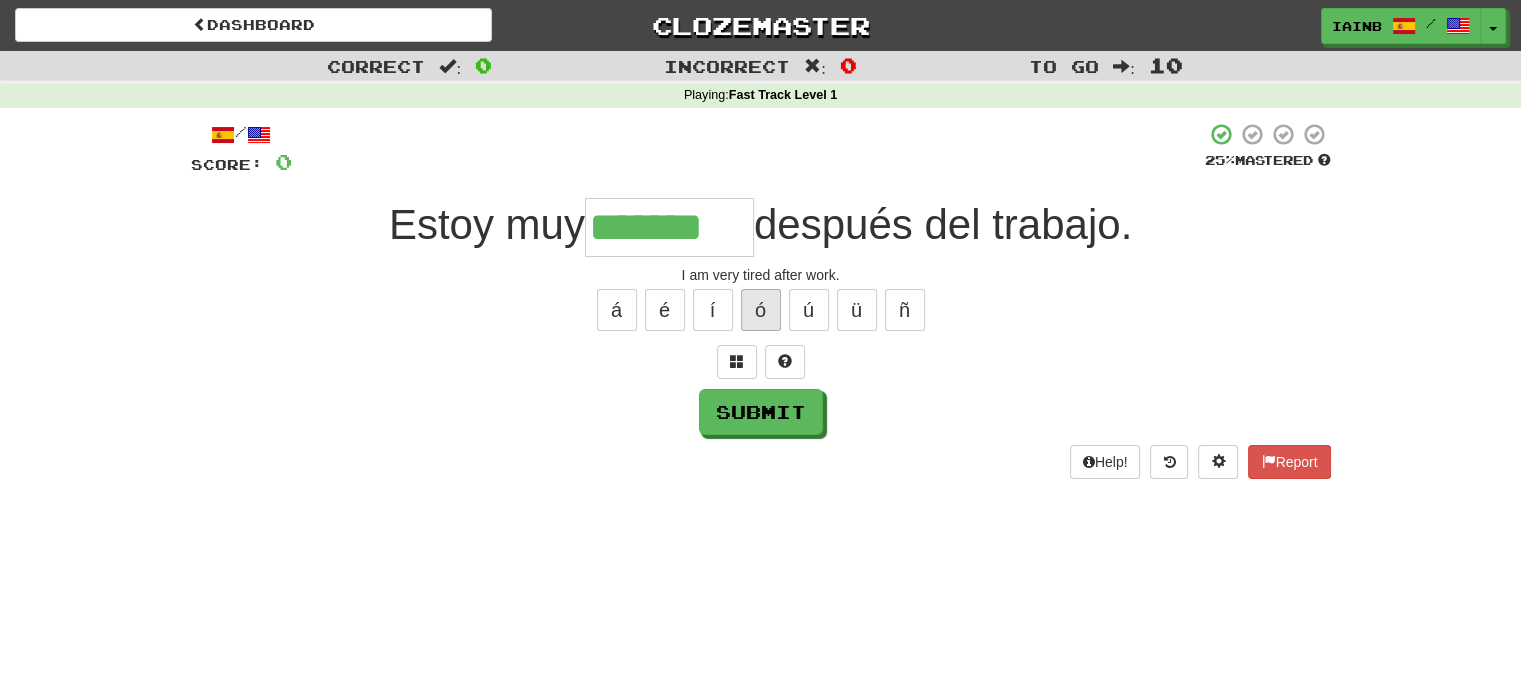 type on "*******" 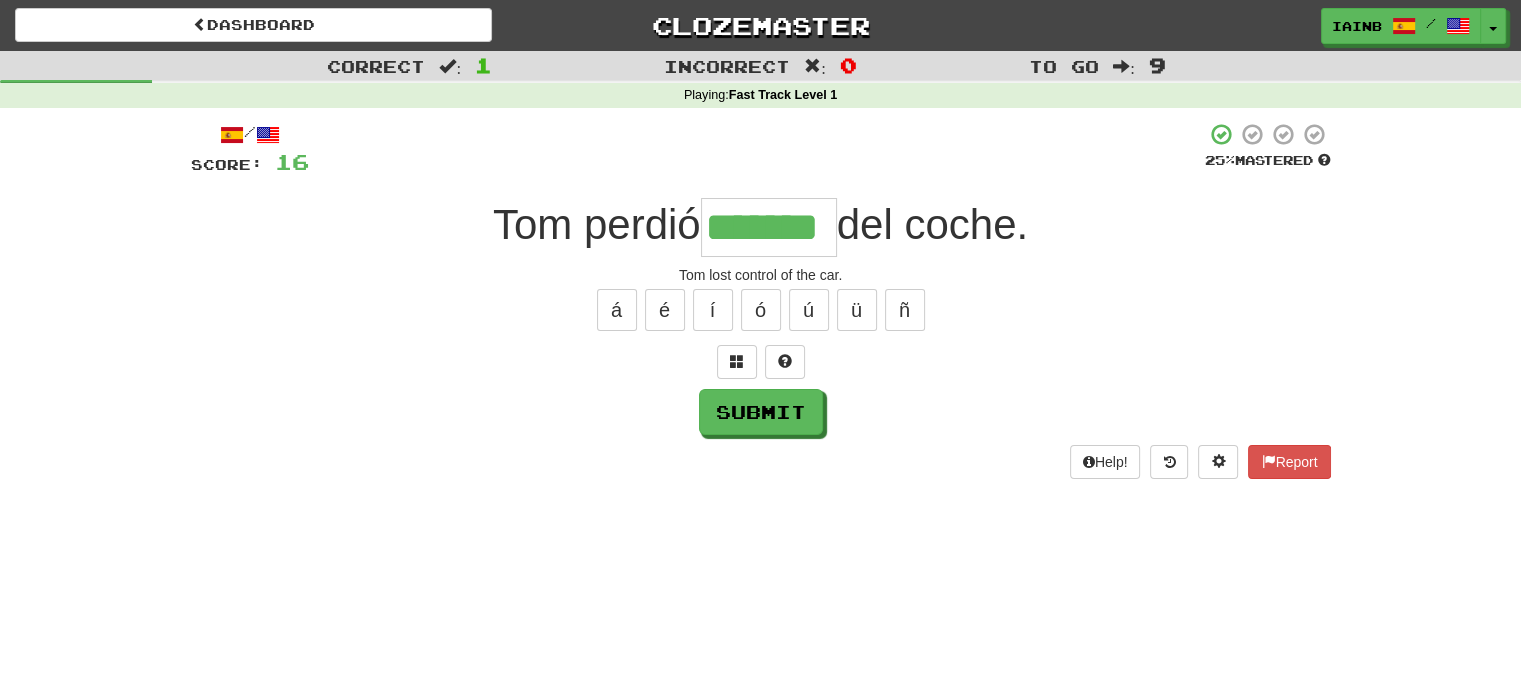 type on "*******" 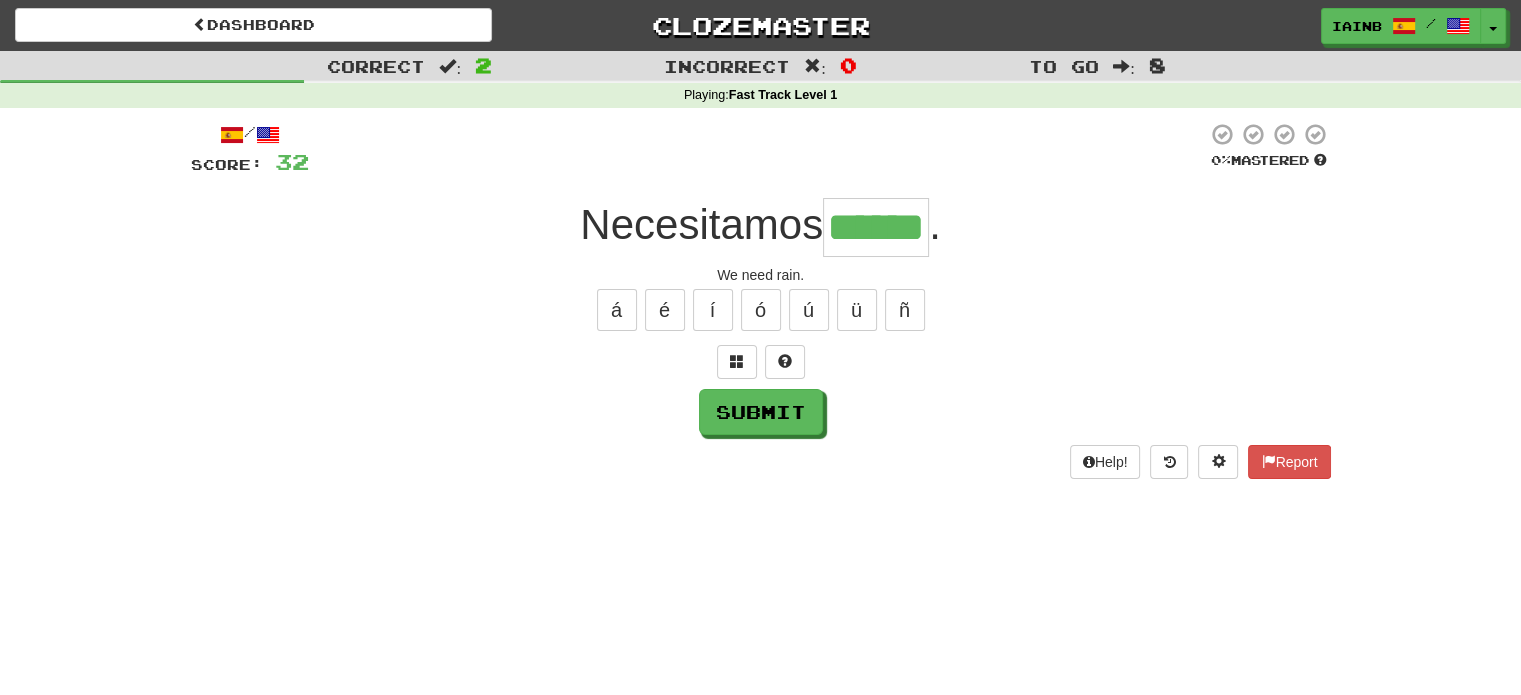 type on "******" 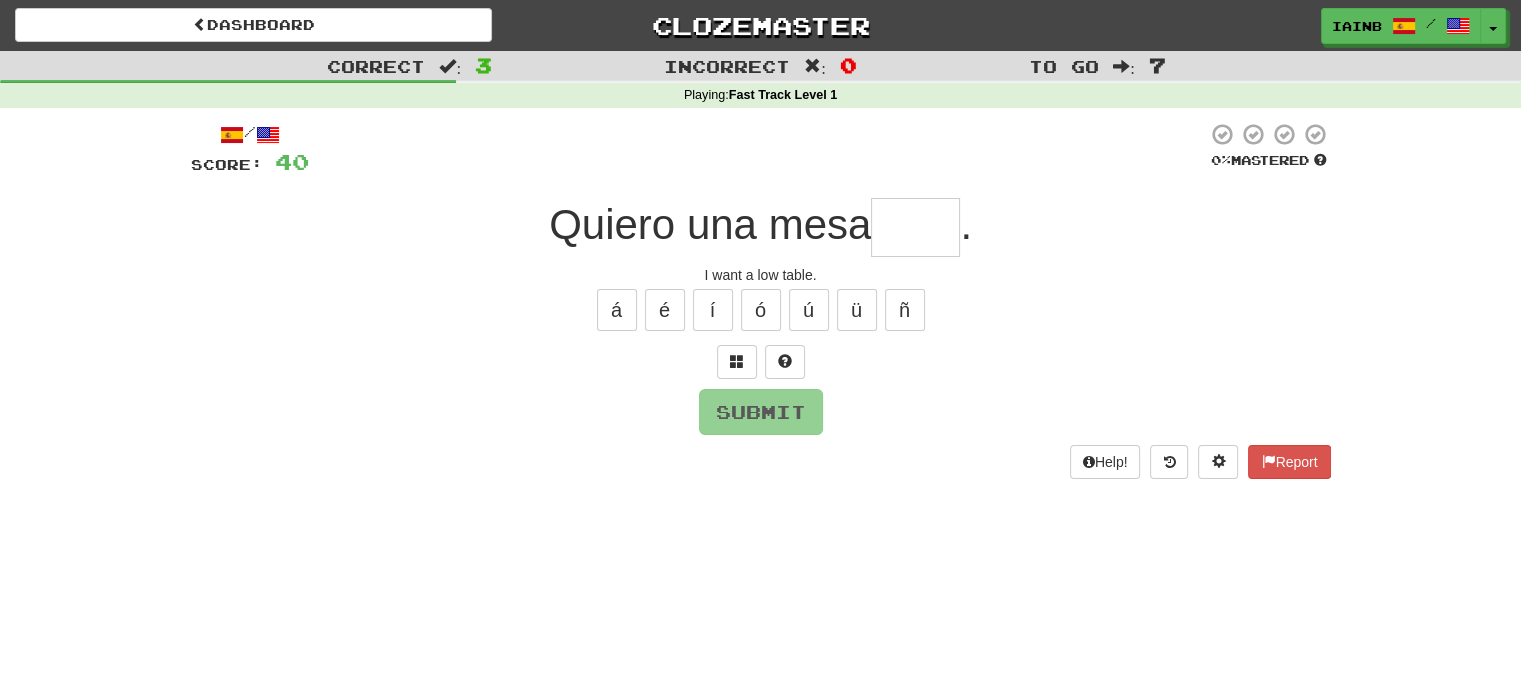 type on "*" 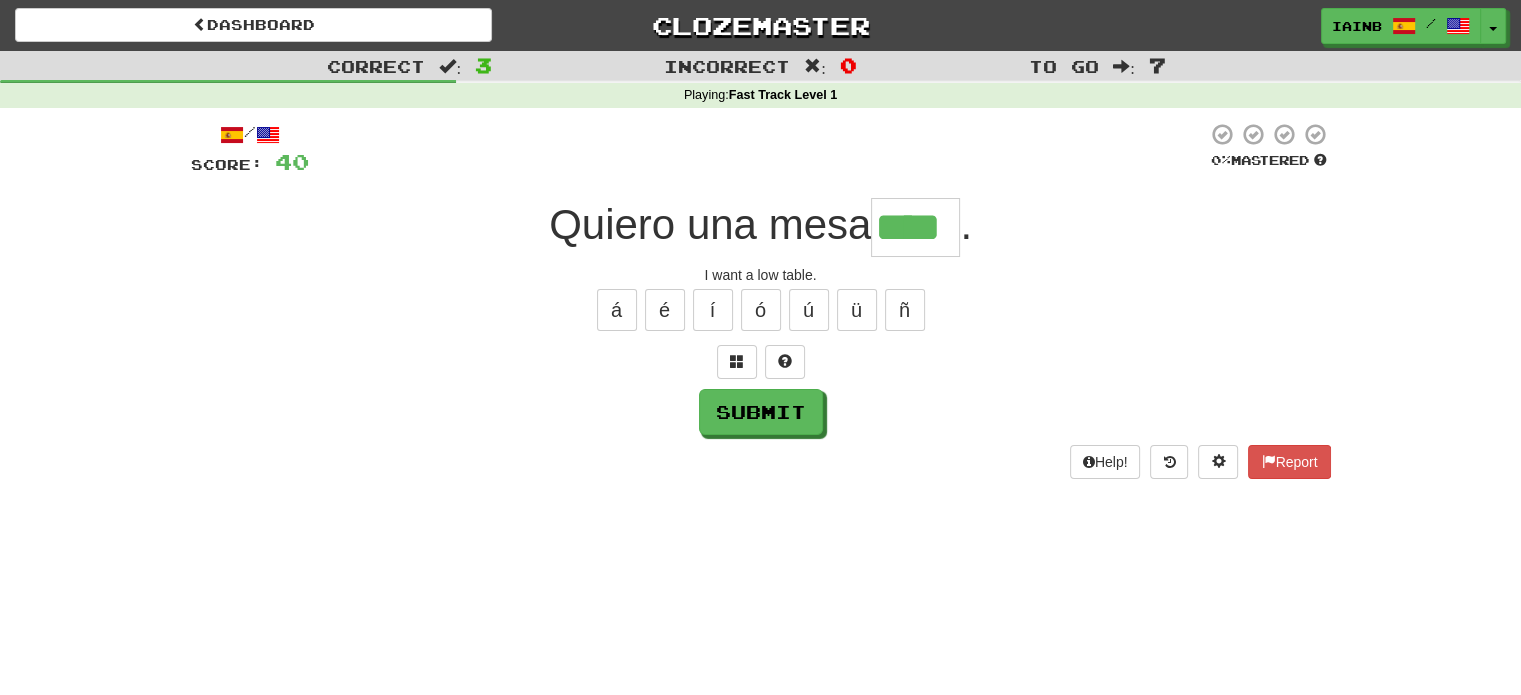 type on "****" 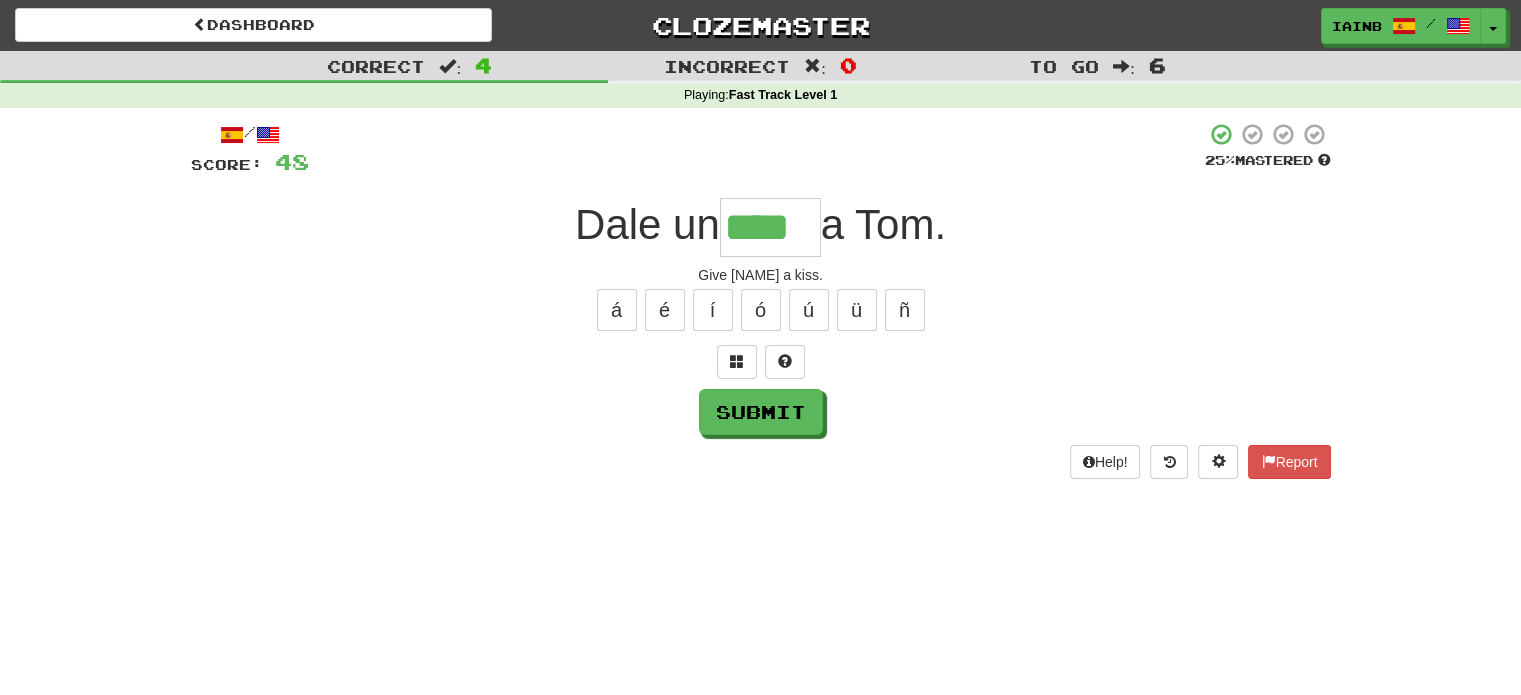 type on "****" 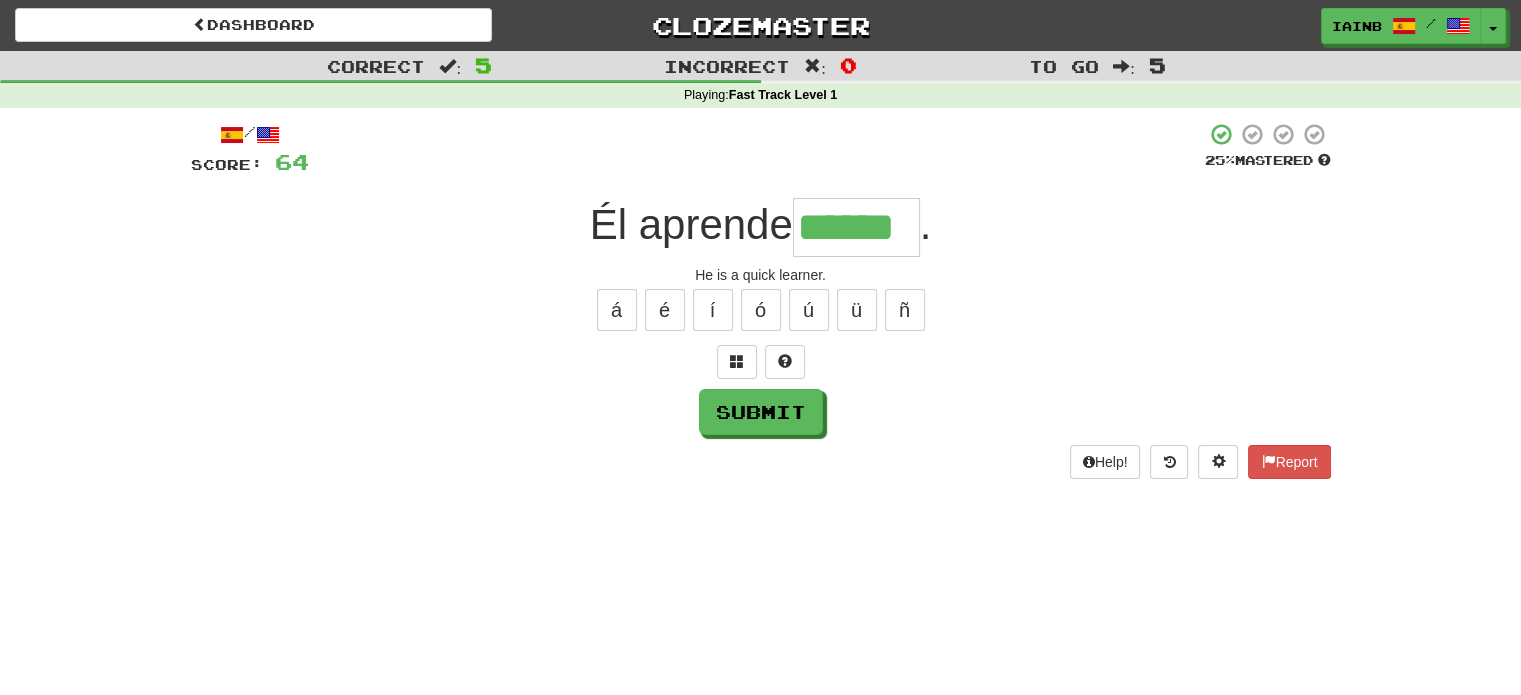 type on "******" 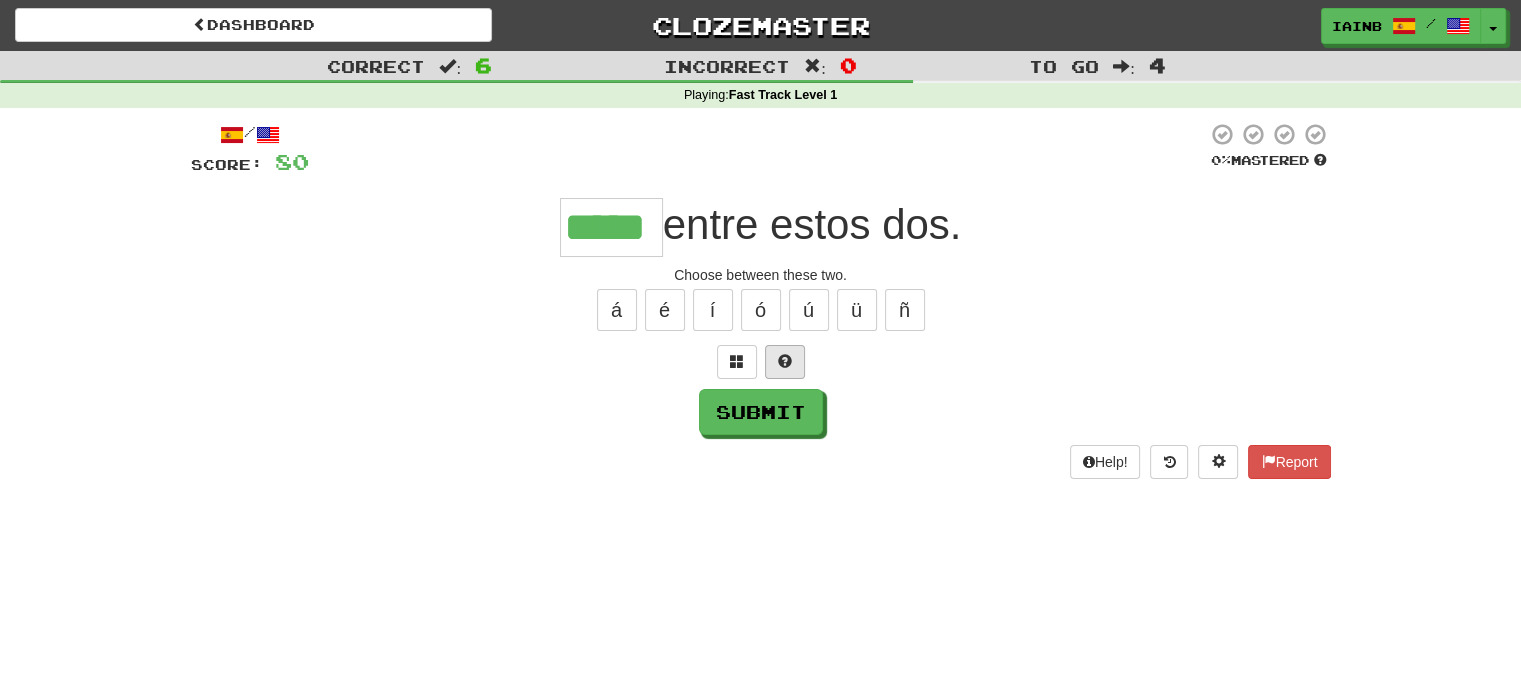 type on "*****" 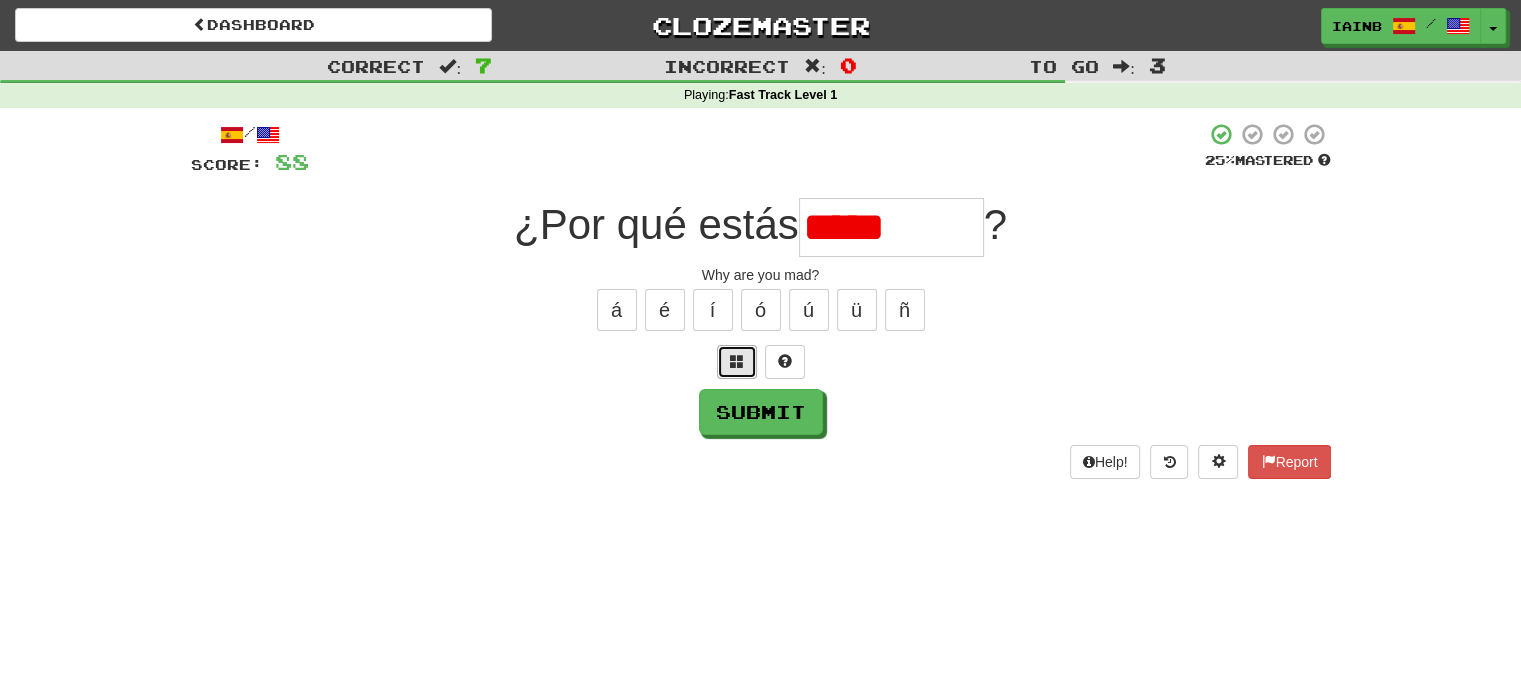 click at bounding box center (737, 362) 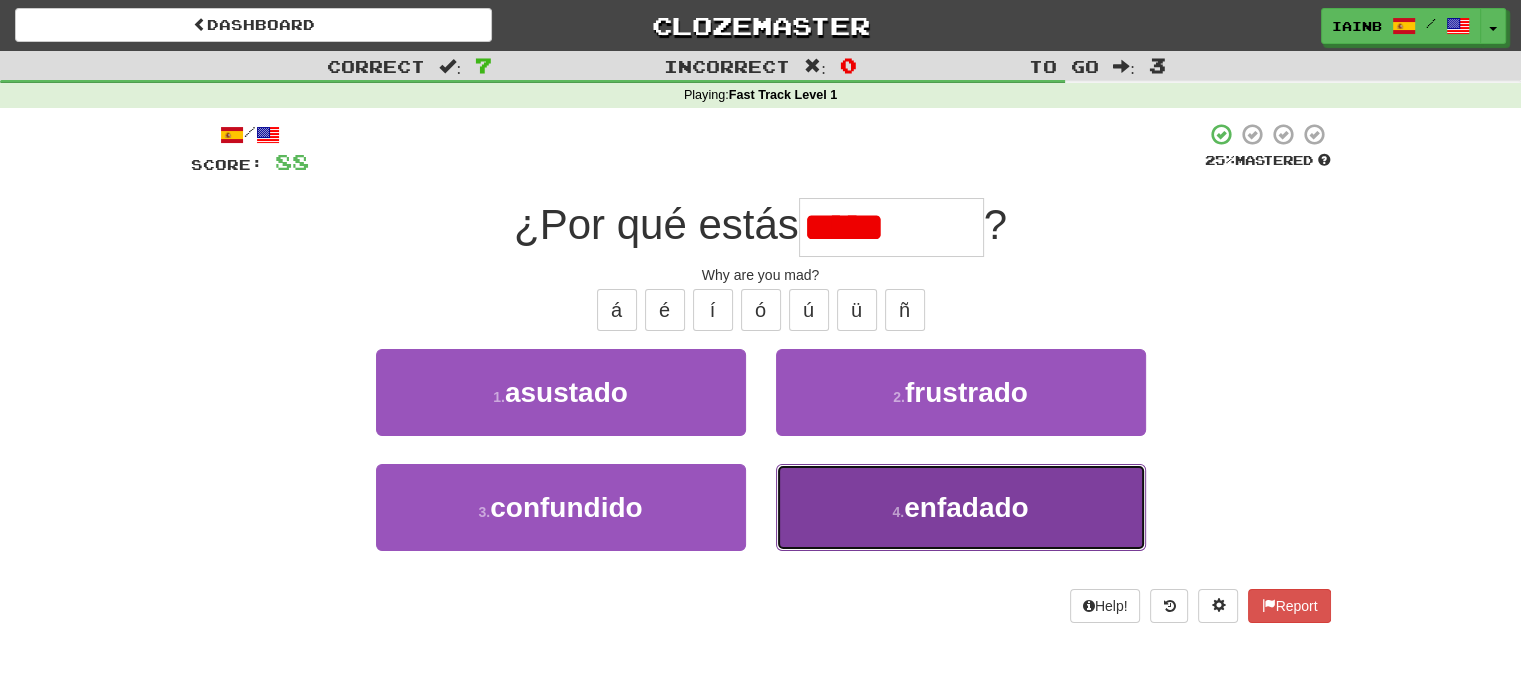 click on "4 .  enfadado" at bounding box center (961, 507) 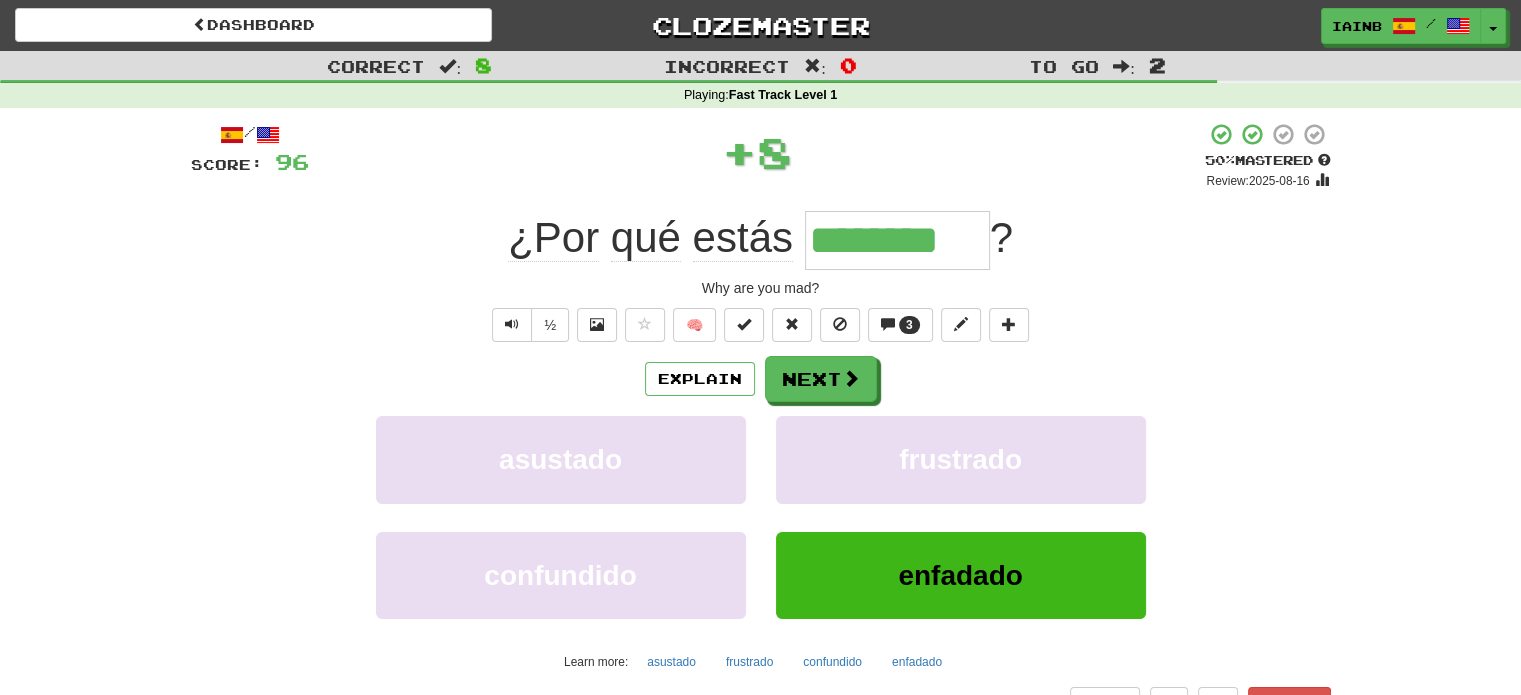 click on "Explain Next asustado frustrado confundido enfadado Learn more: asustado frustrado confundido enfadado" at bounding box center [761, 516] 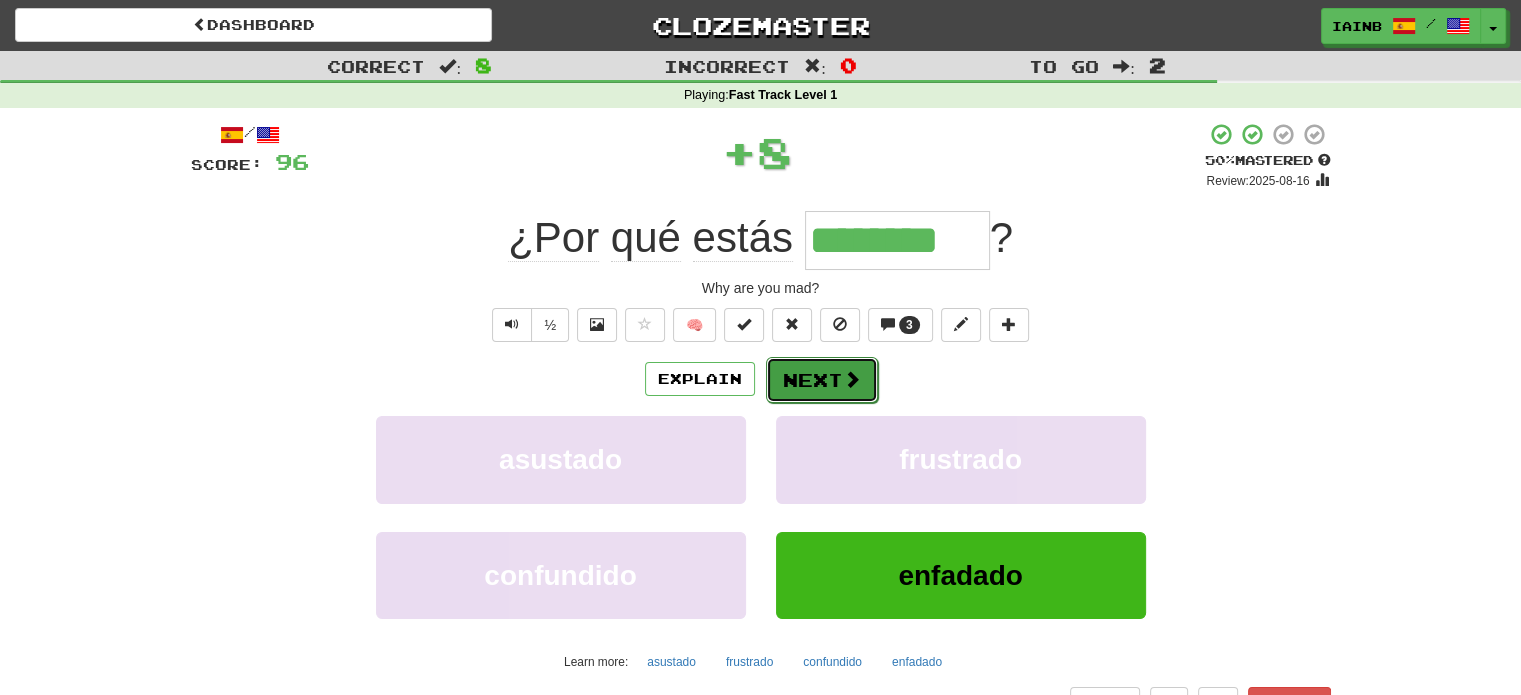click at bounding box center (852, 379) 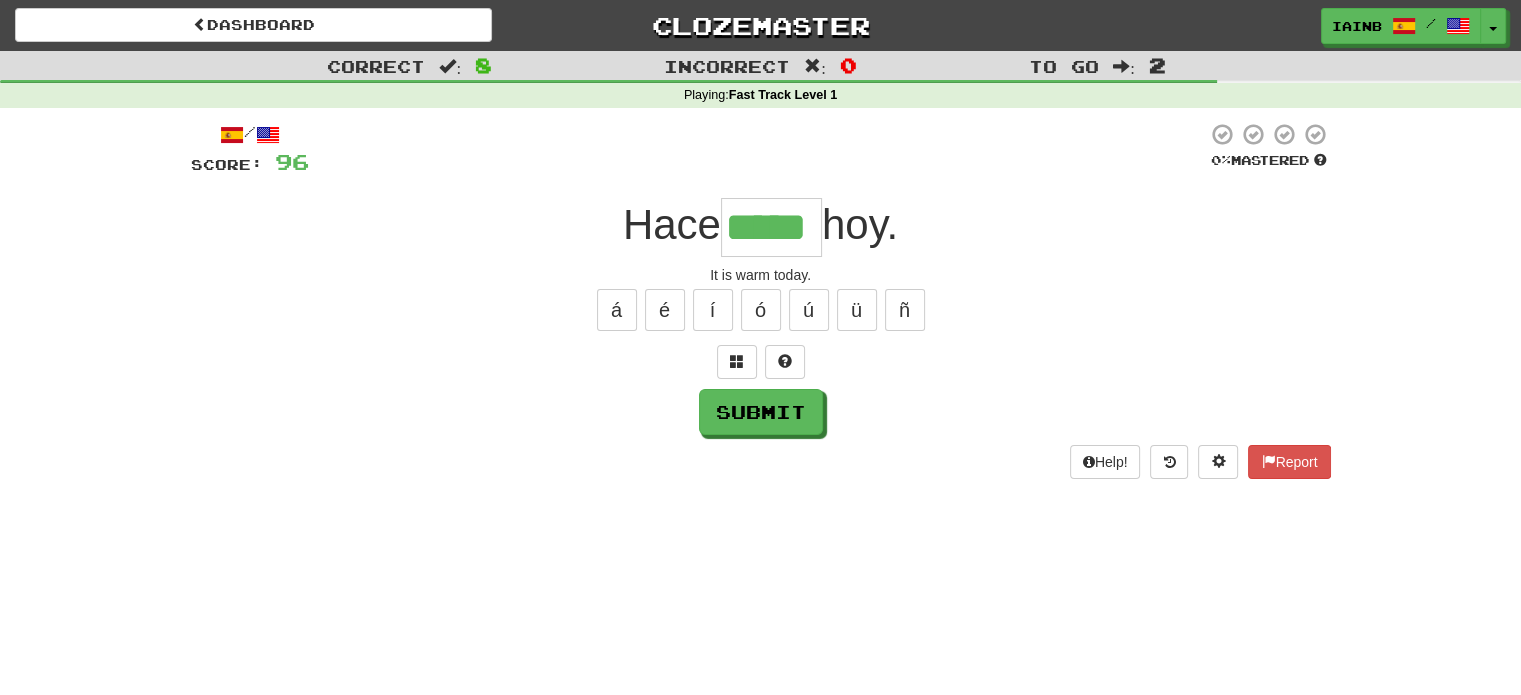 type on "*****" 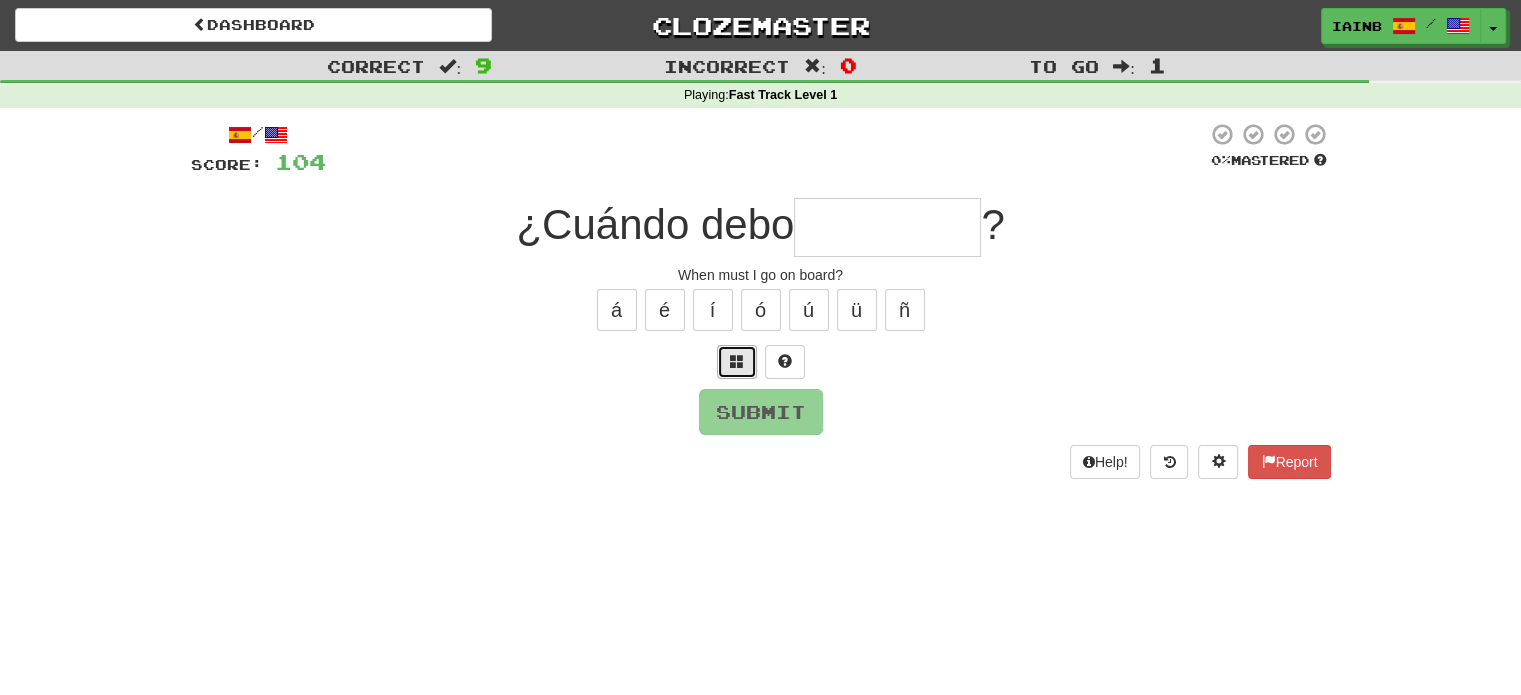 click at bounding box center [737, 362] 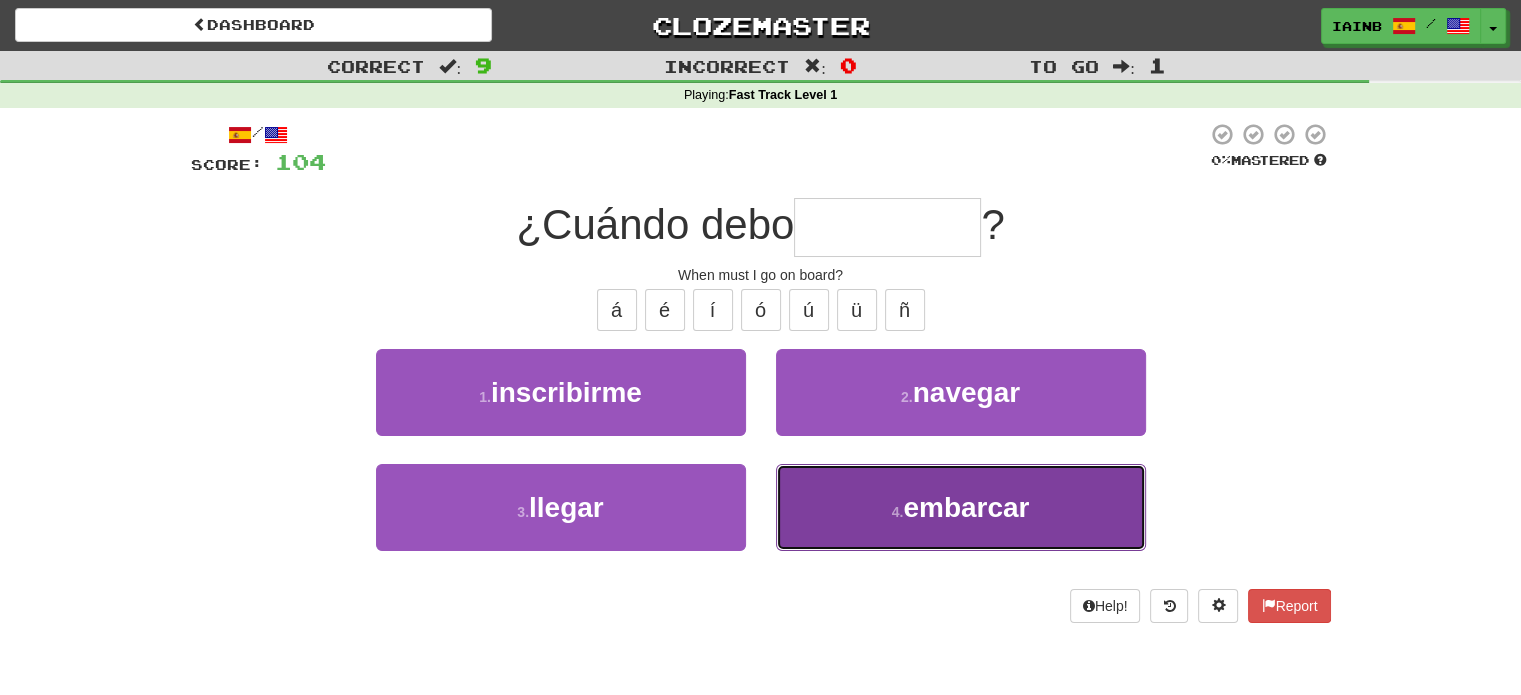 click on "4 .  embarcar" at bounding box center (961, 507) 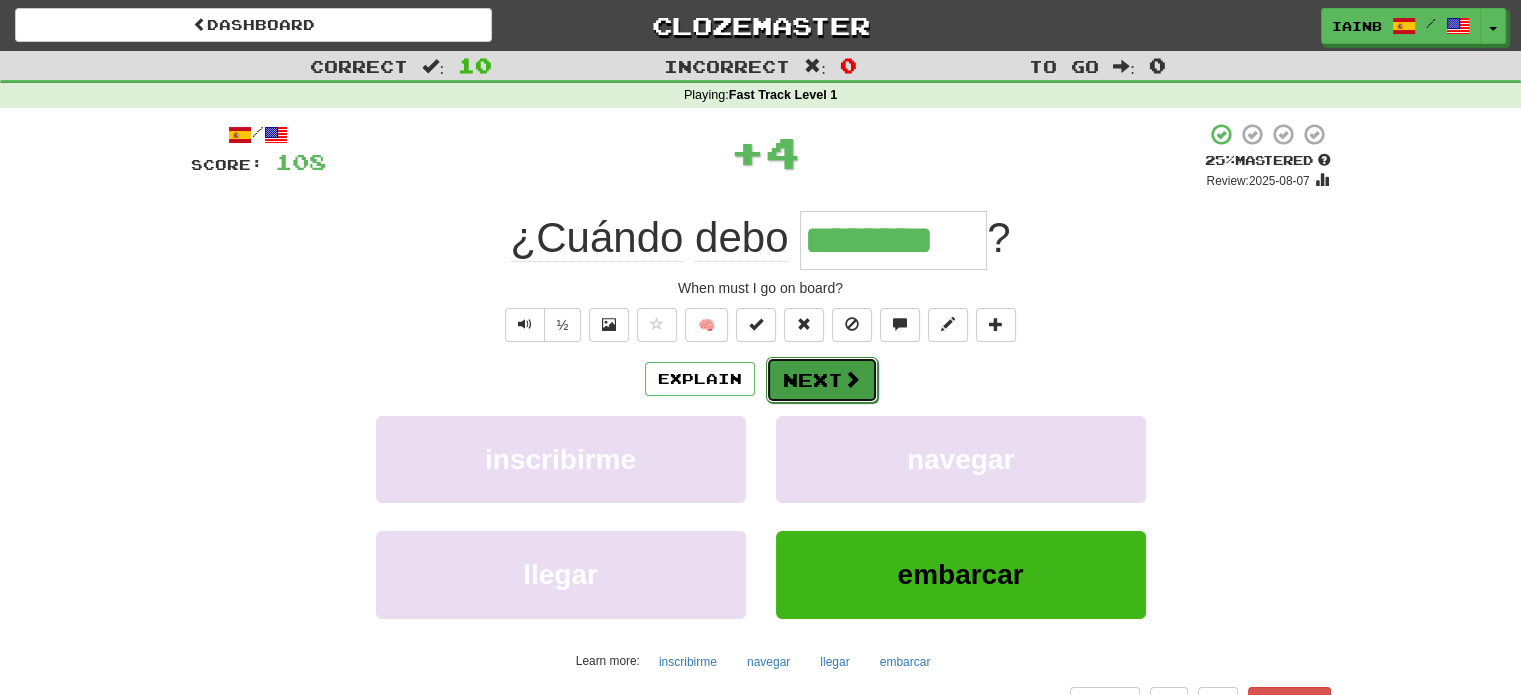 click on "Next" at bounding box center [822, 380] 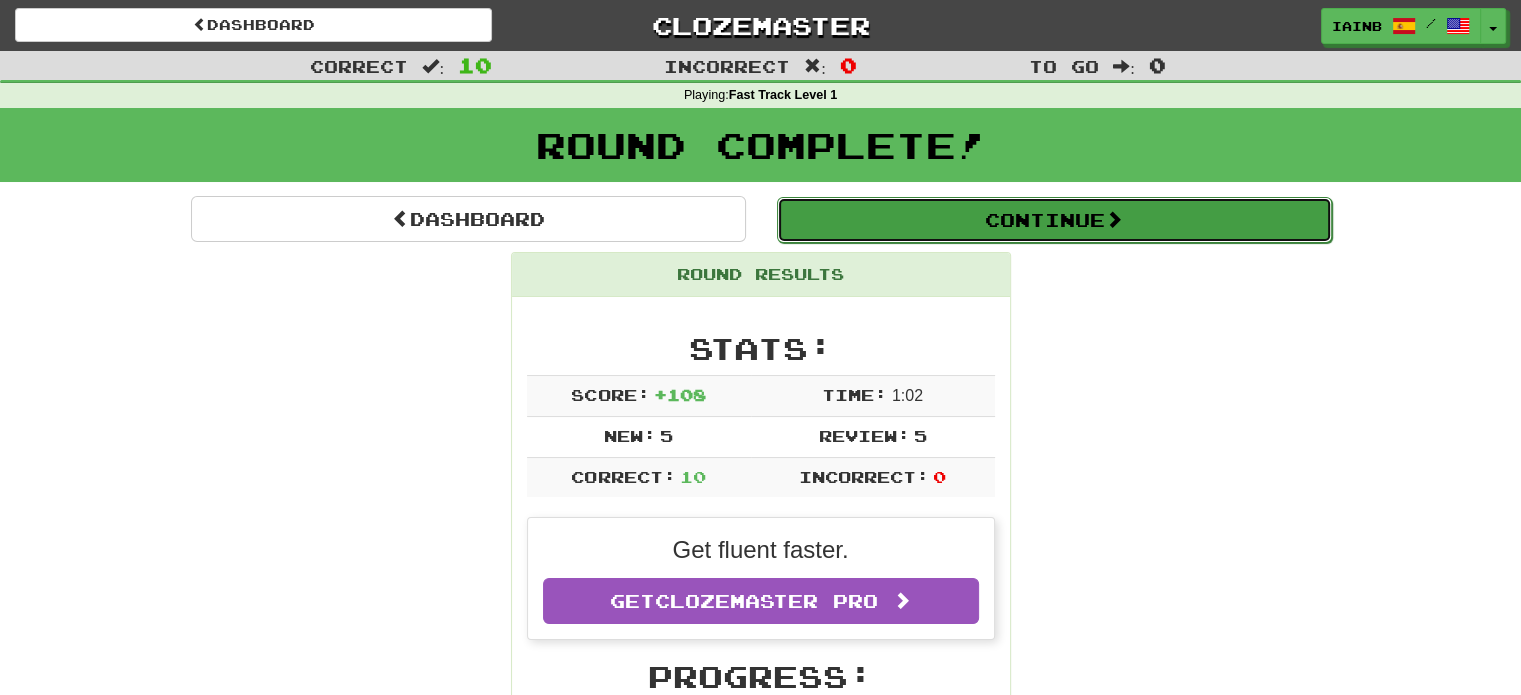 click on "Continue" at bounding box center [1054, 220] 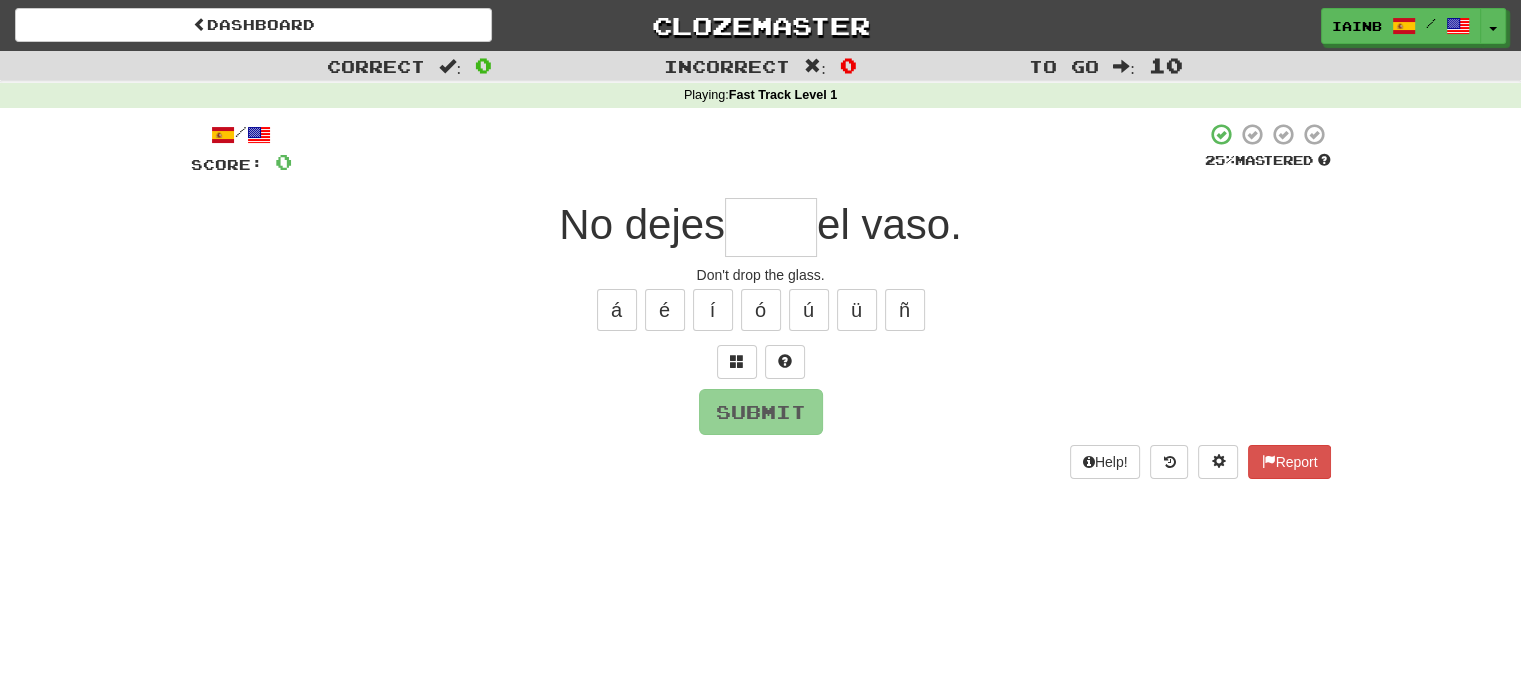 click at bounding box center (761, 362) 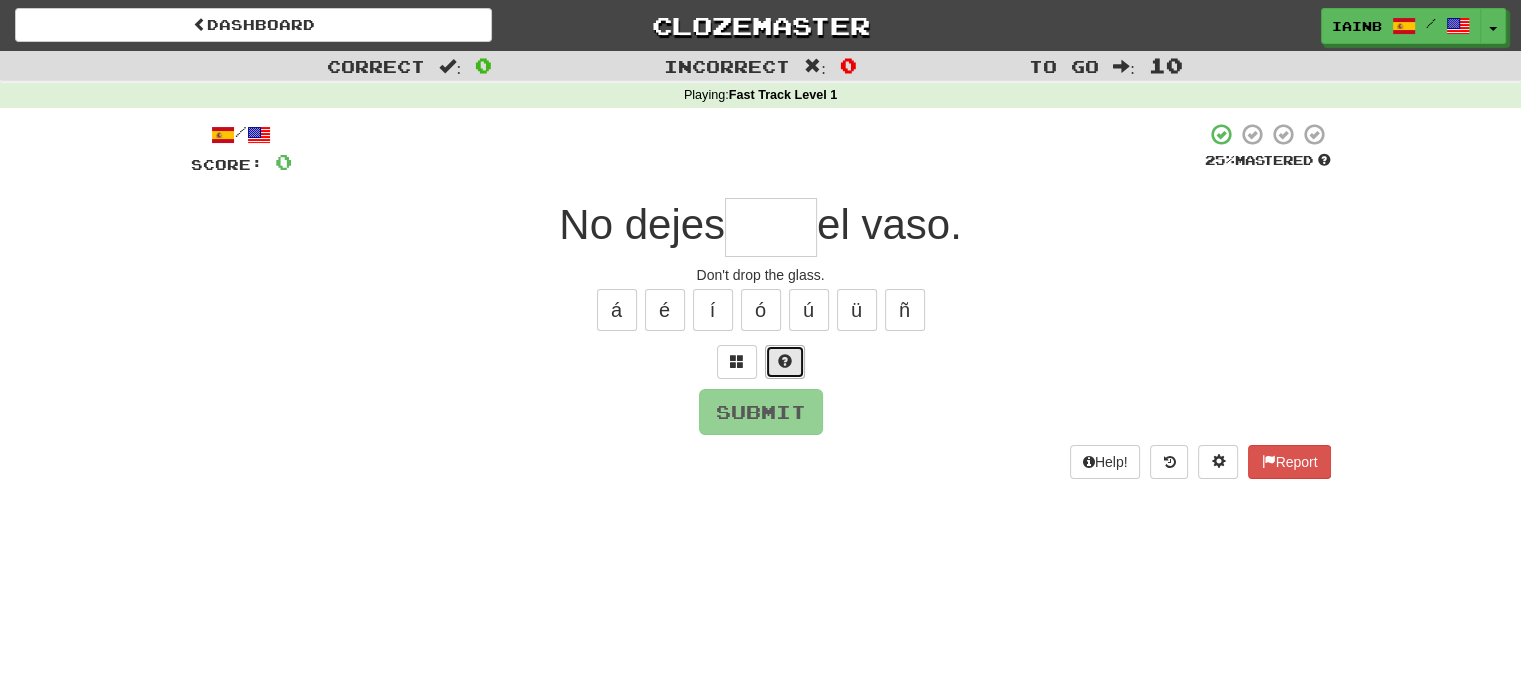 click at bounding box center (785, 362) 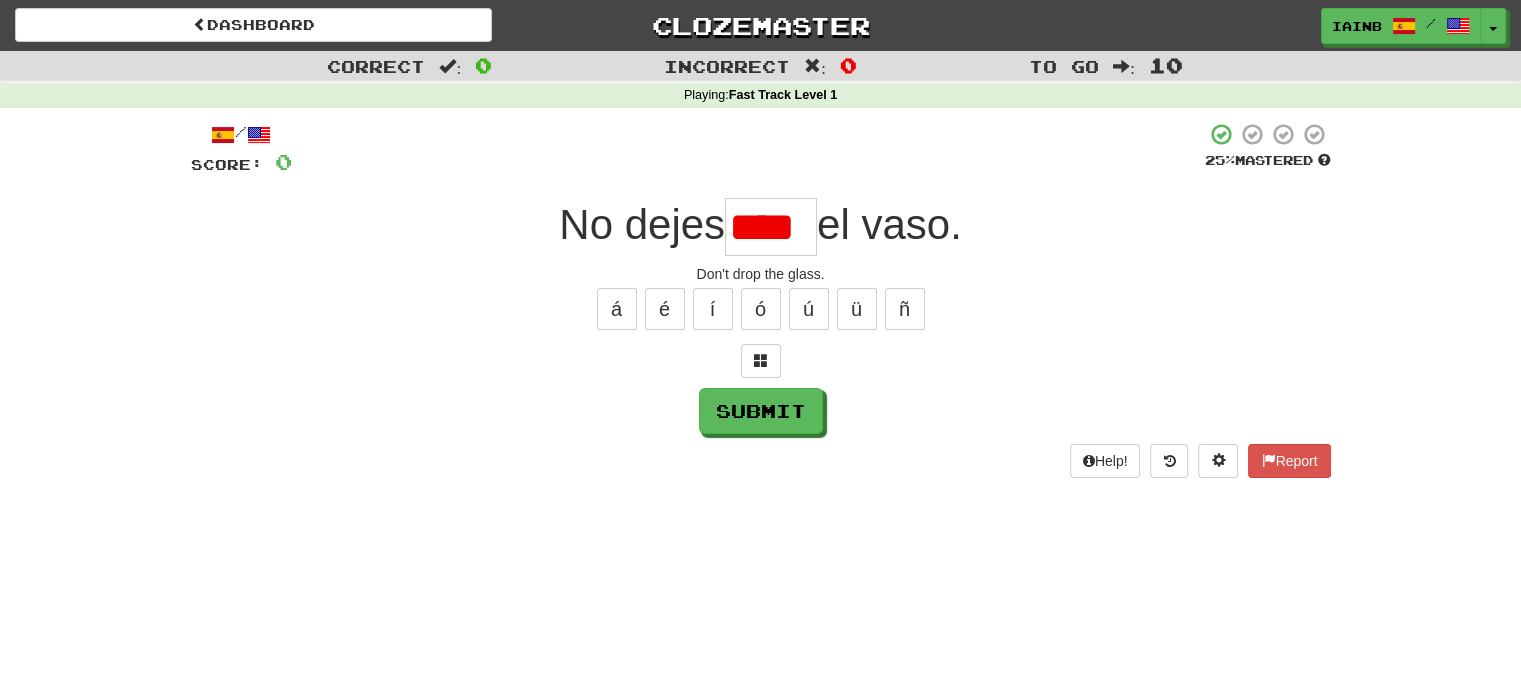 scroll, scrollTop: 0, scrollLeft: 4, axis: horizontal 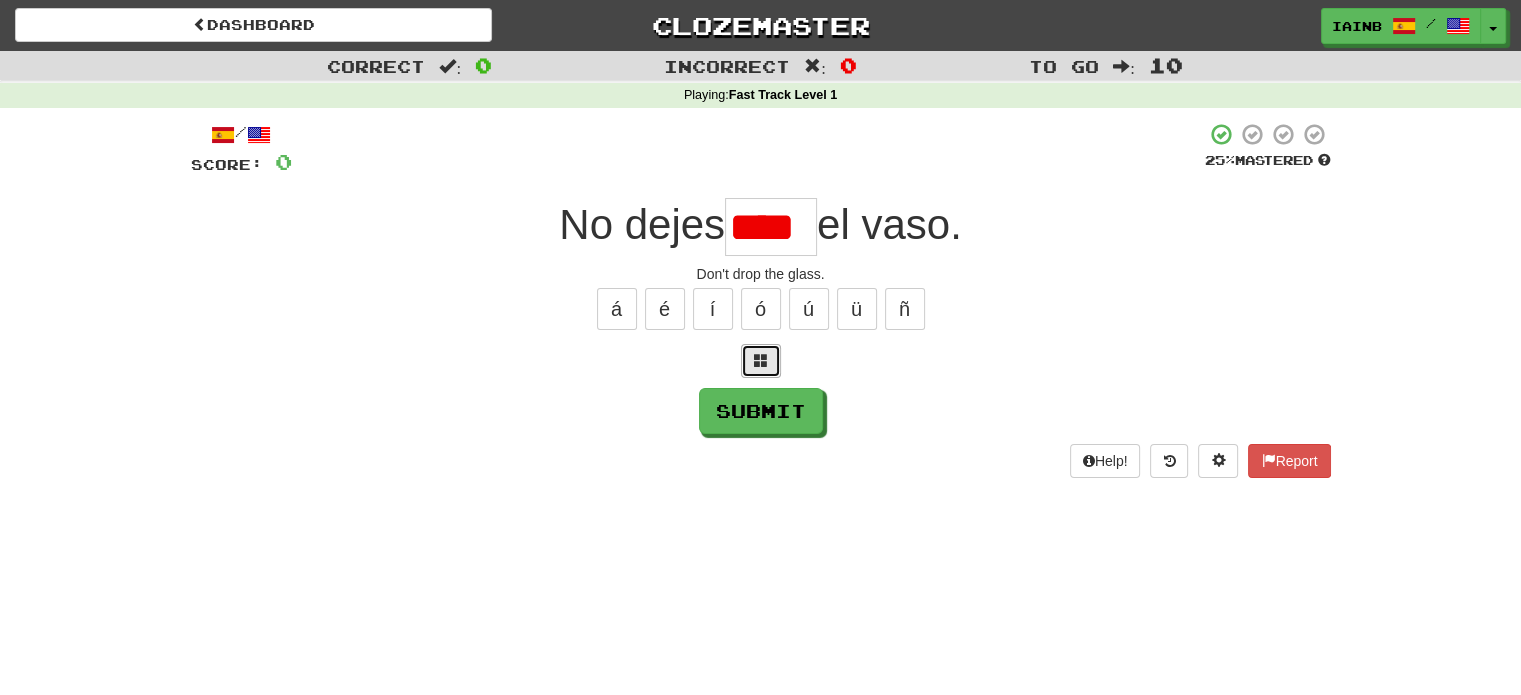 click at bounding box center [761, 361] 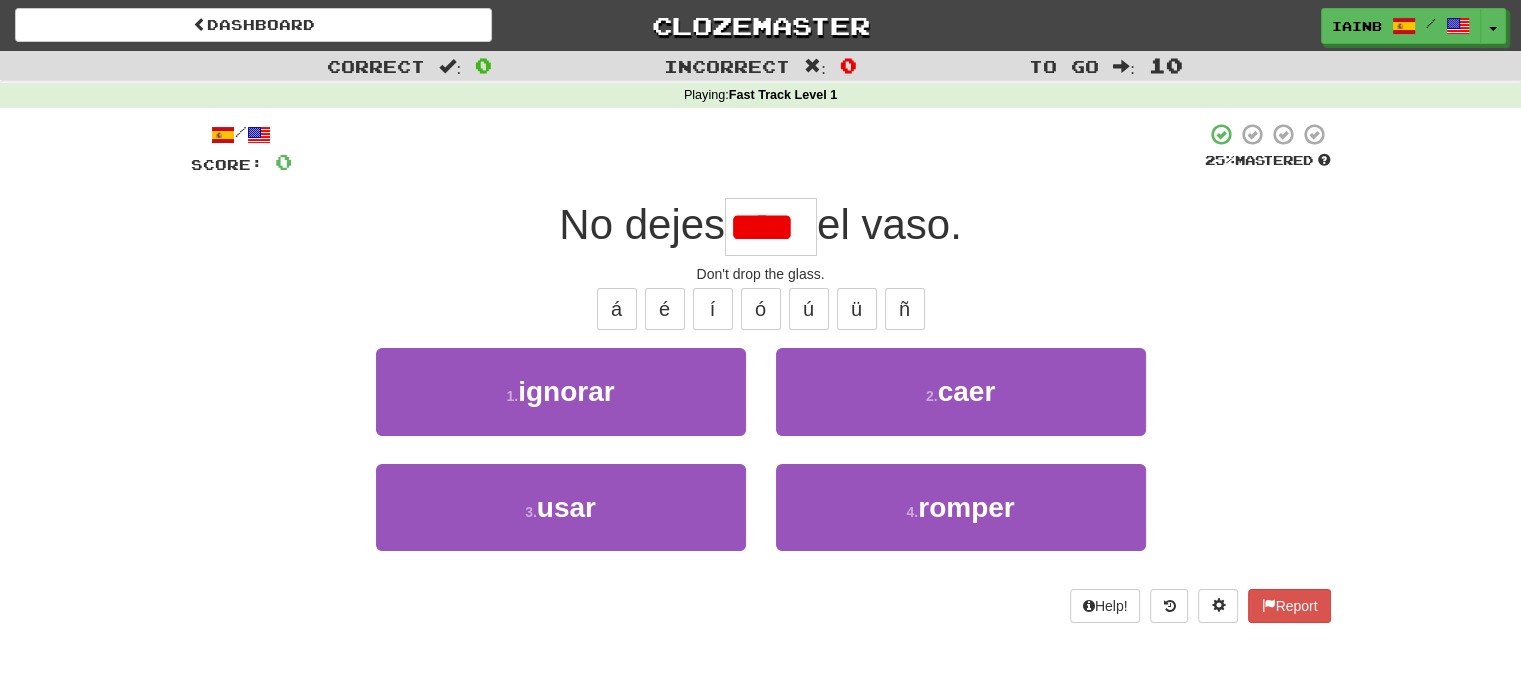 scroll, scrollTop: 0, scrollLeft: 4, axis: horizontal 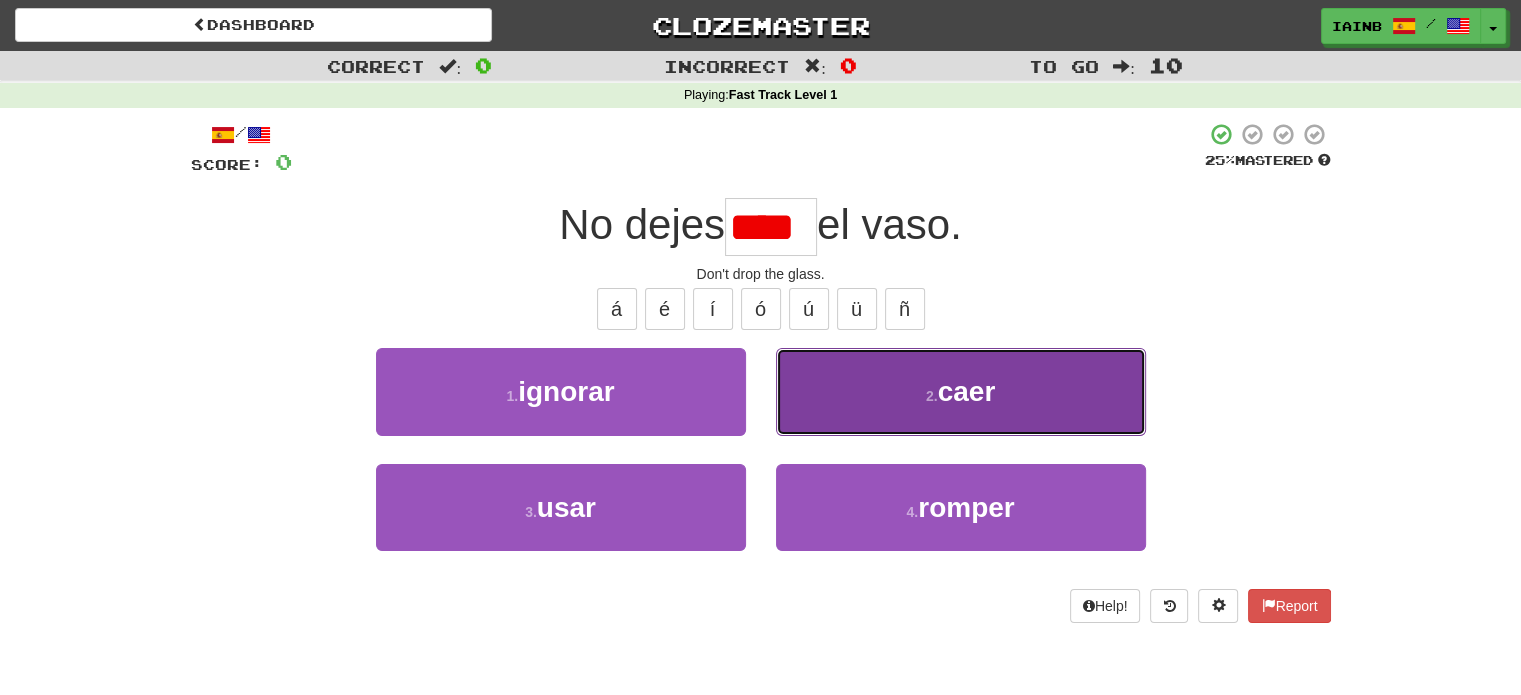 click on "2 .  caer" at bounding box center (961, 391) 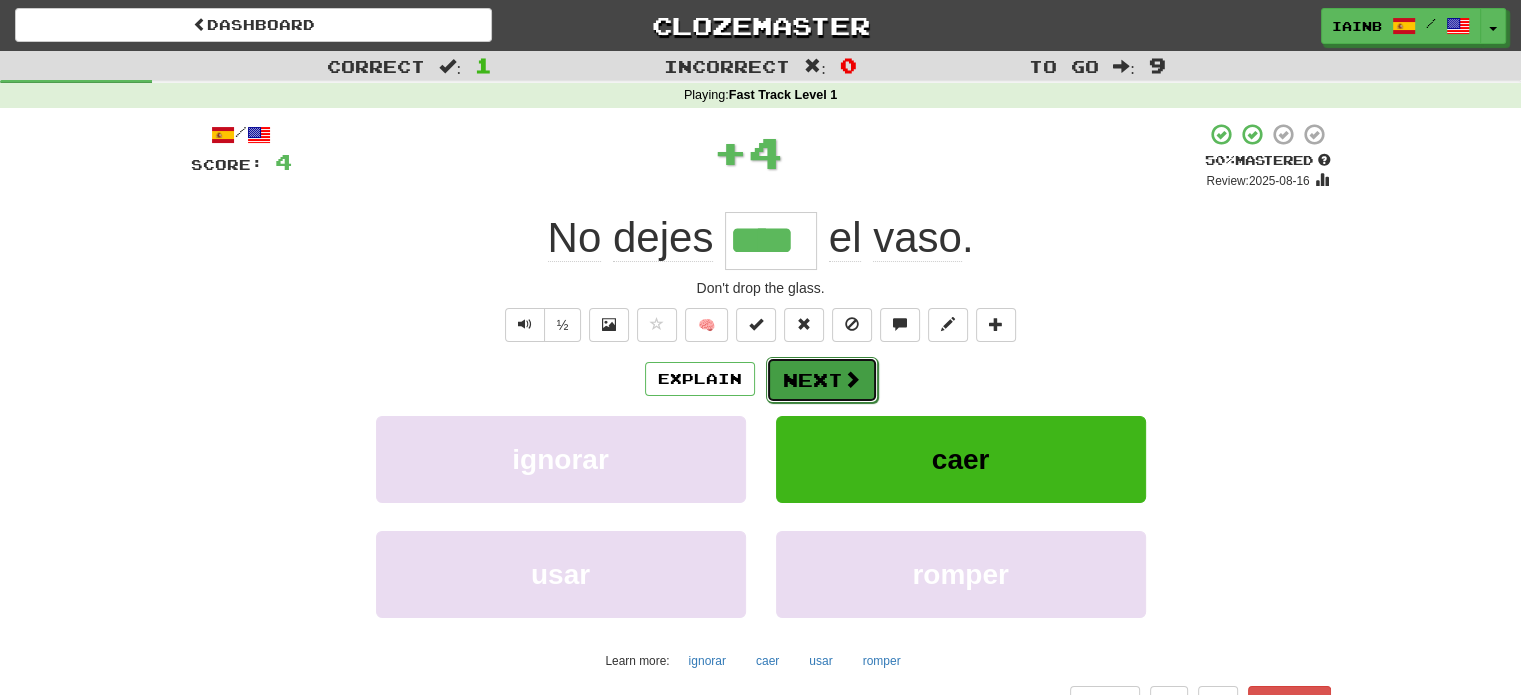 click on "Next" at bounding box center (822, 380) 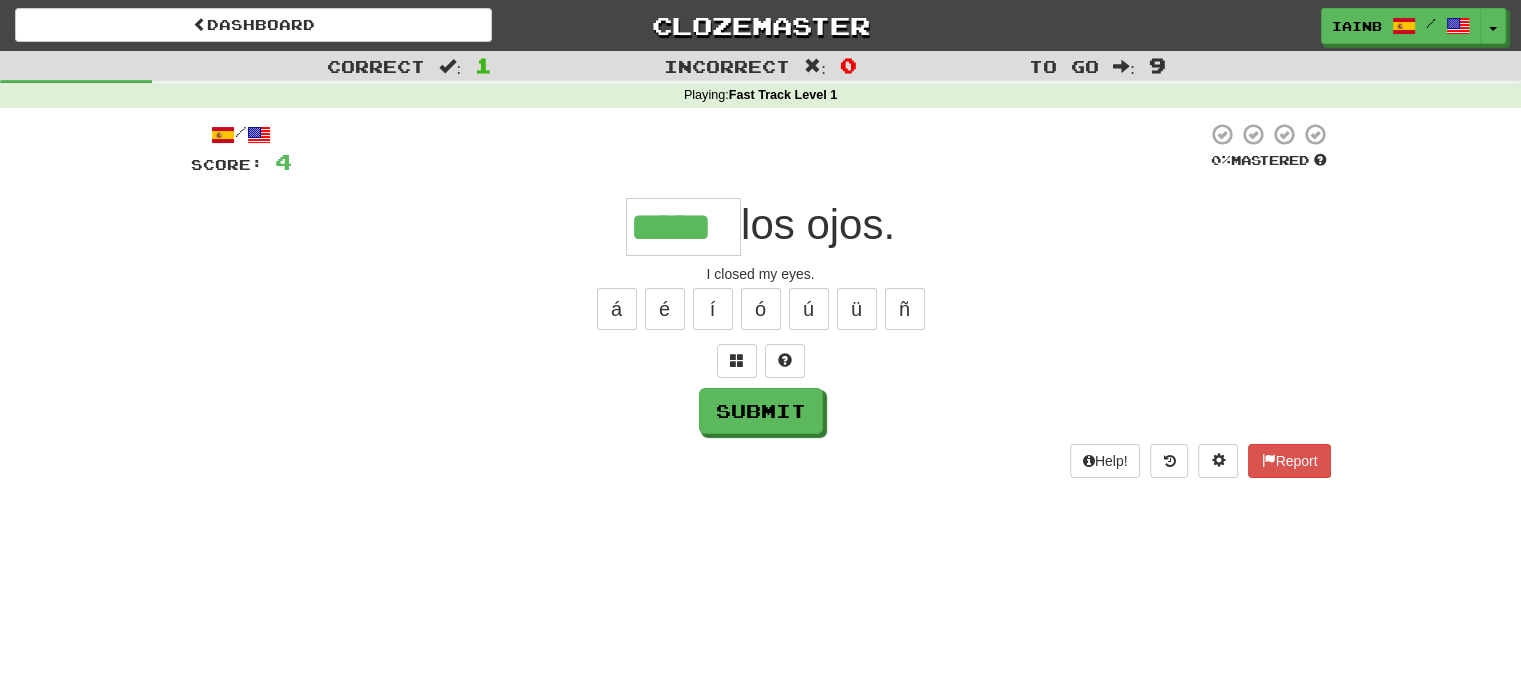 type on "*****" 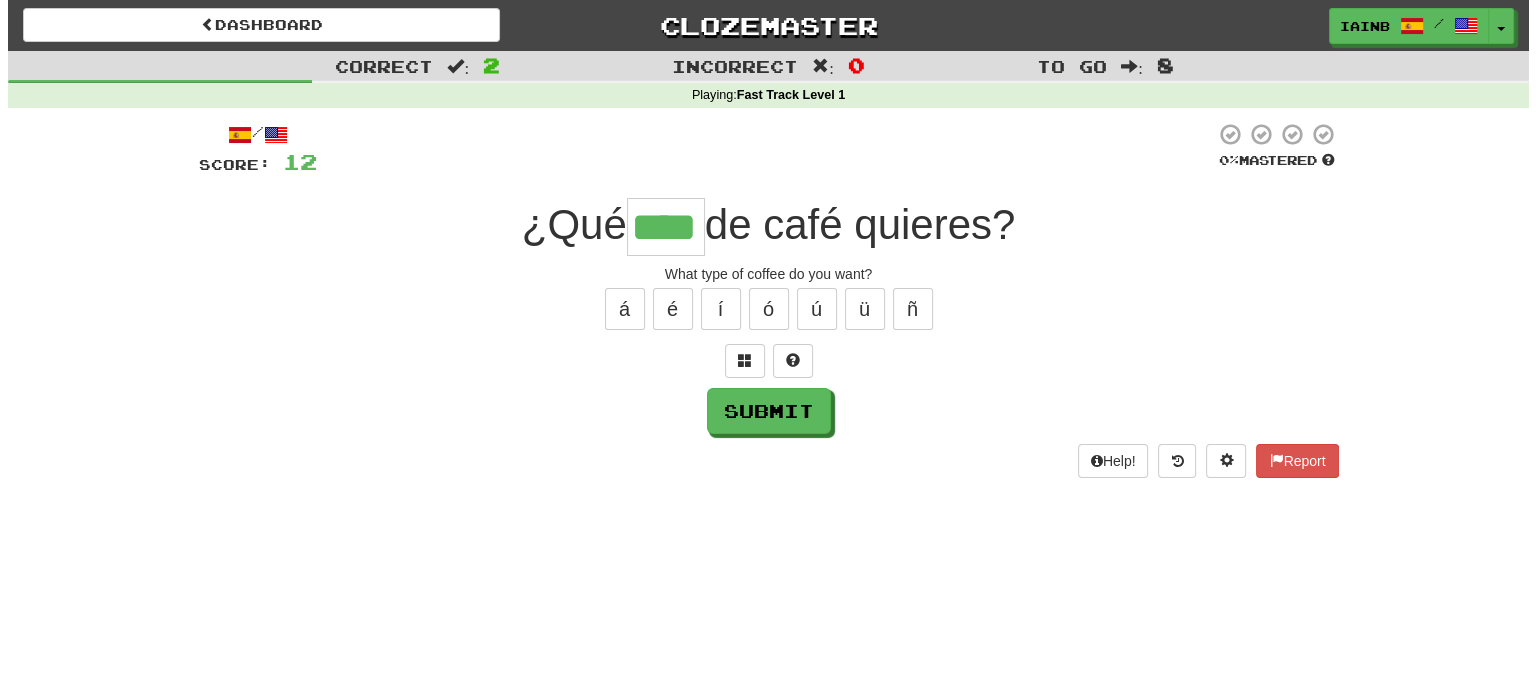 scroll, scrollTop: 0, scrollLeft: 0, axis: both 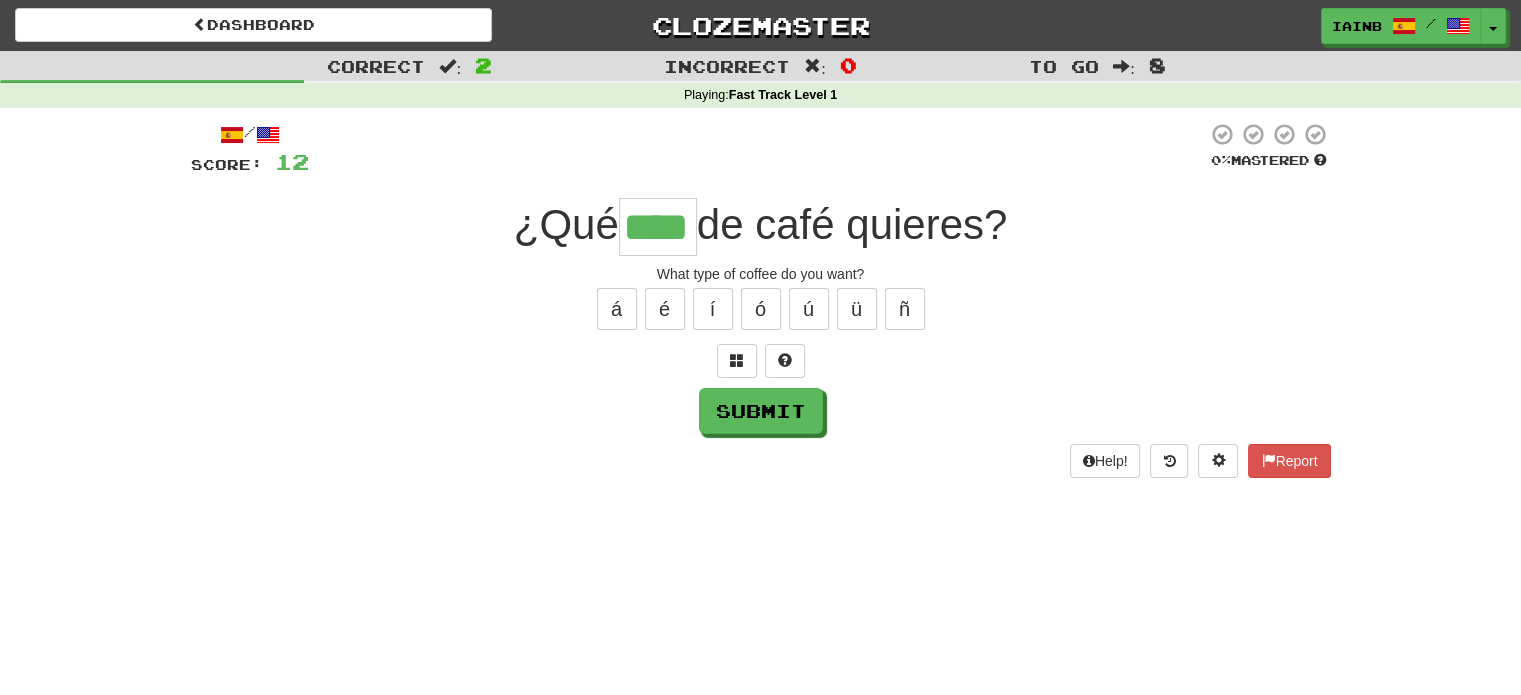 type on "****" 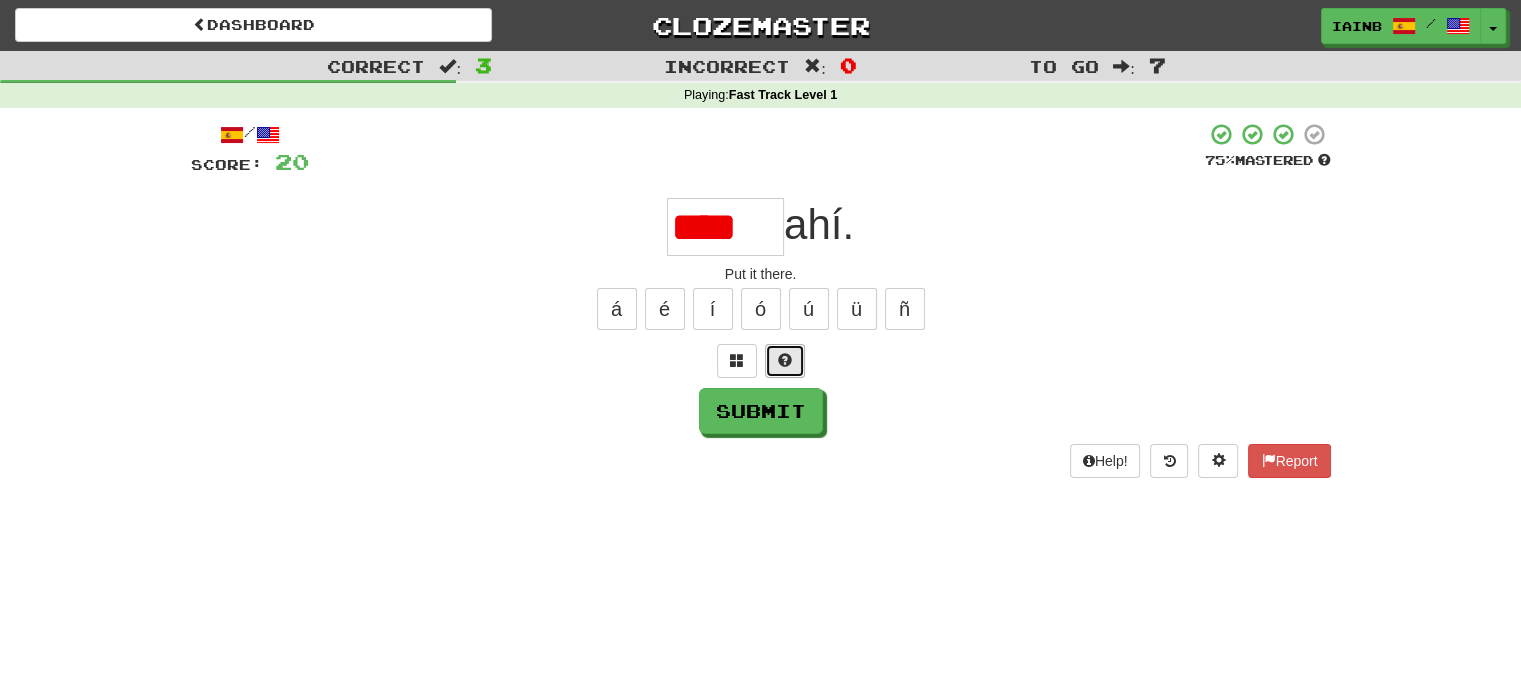 click at bounding box center [785, 361] 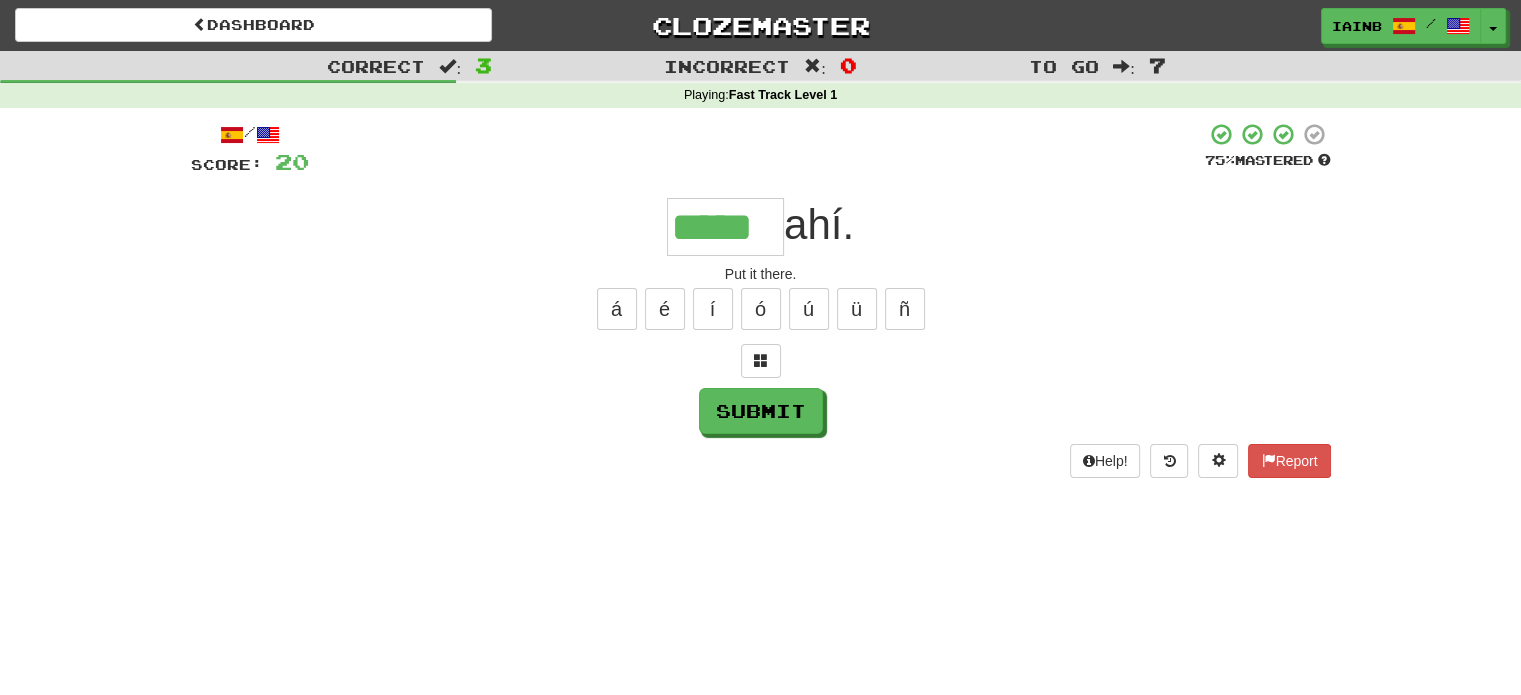 type on "*****" 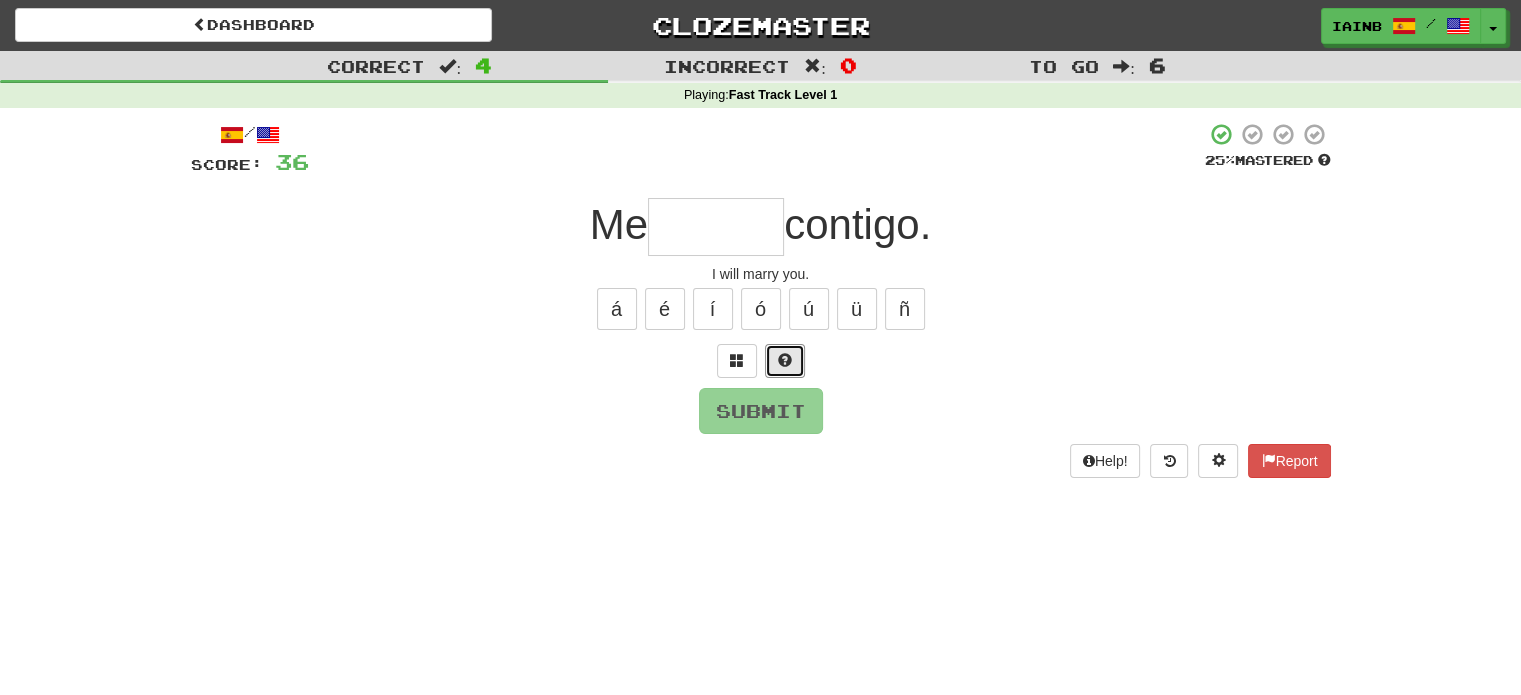 click at bounding box center (785, 361) 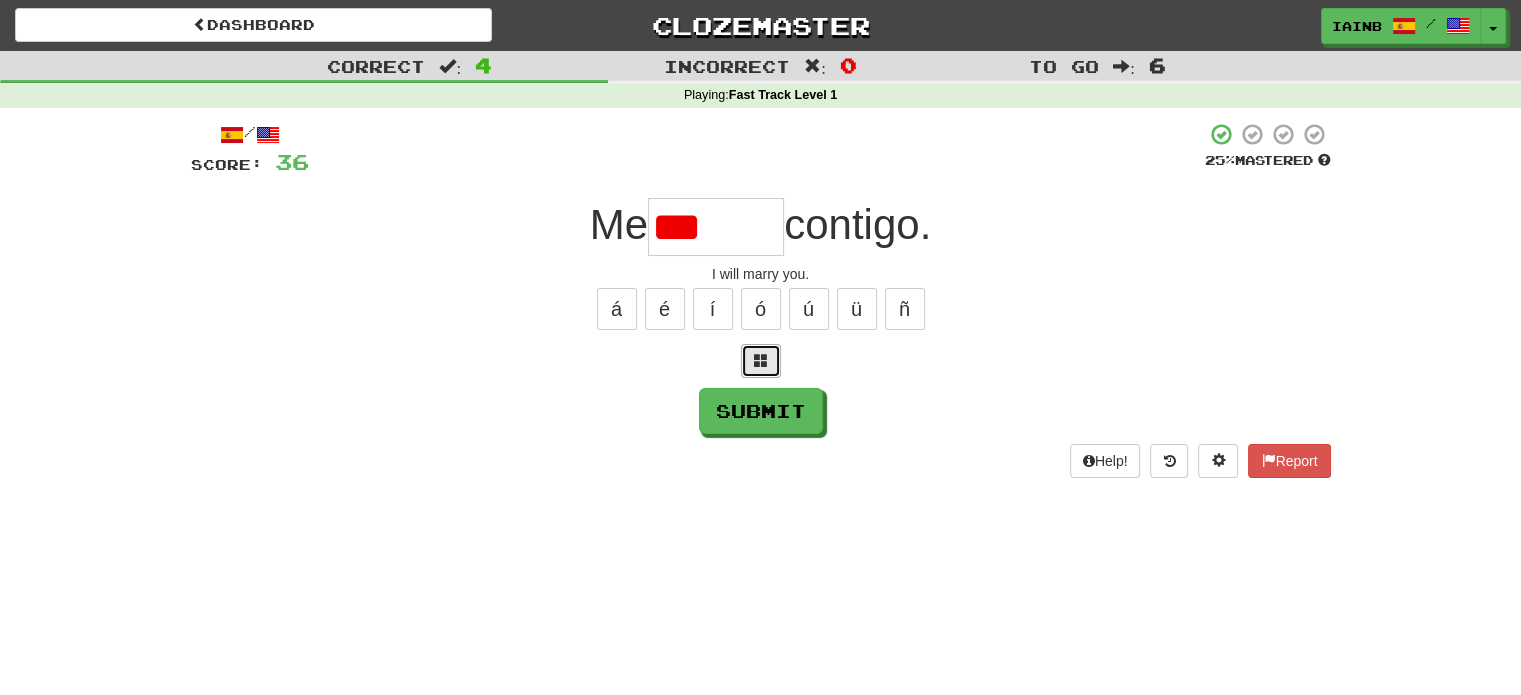 click at bounding box center [761, 361] 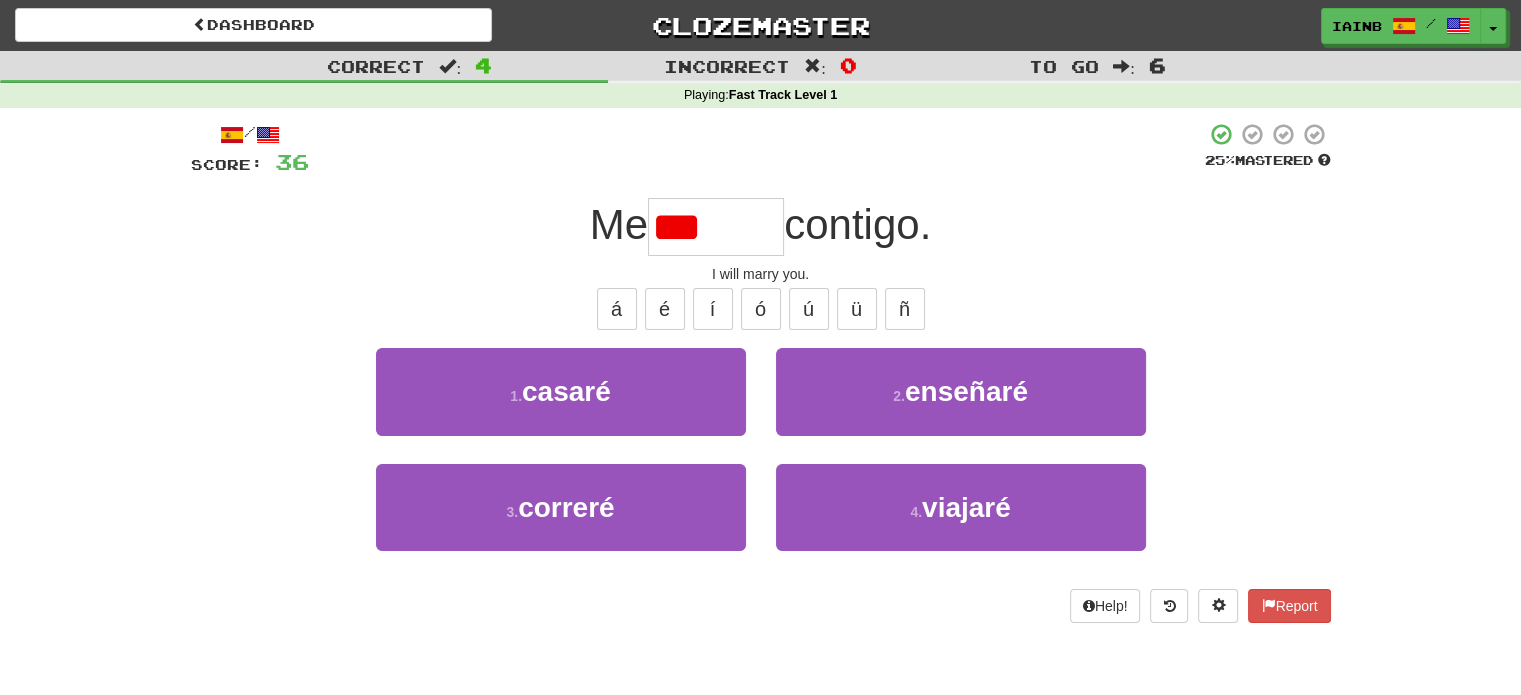 click on "2 .  enseñaré" at bounding box center (961, 405) 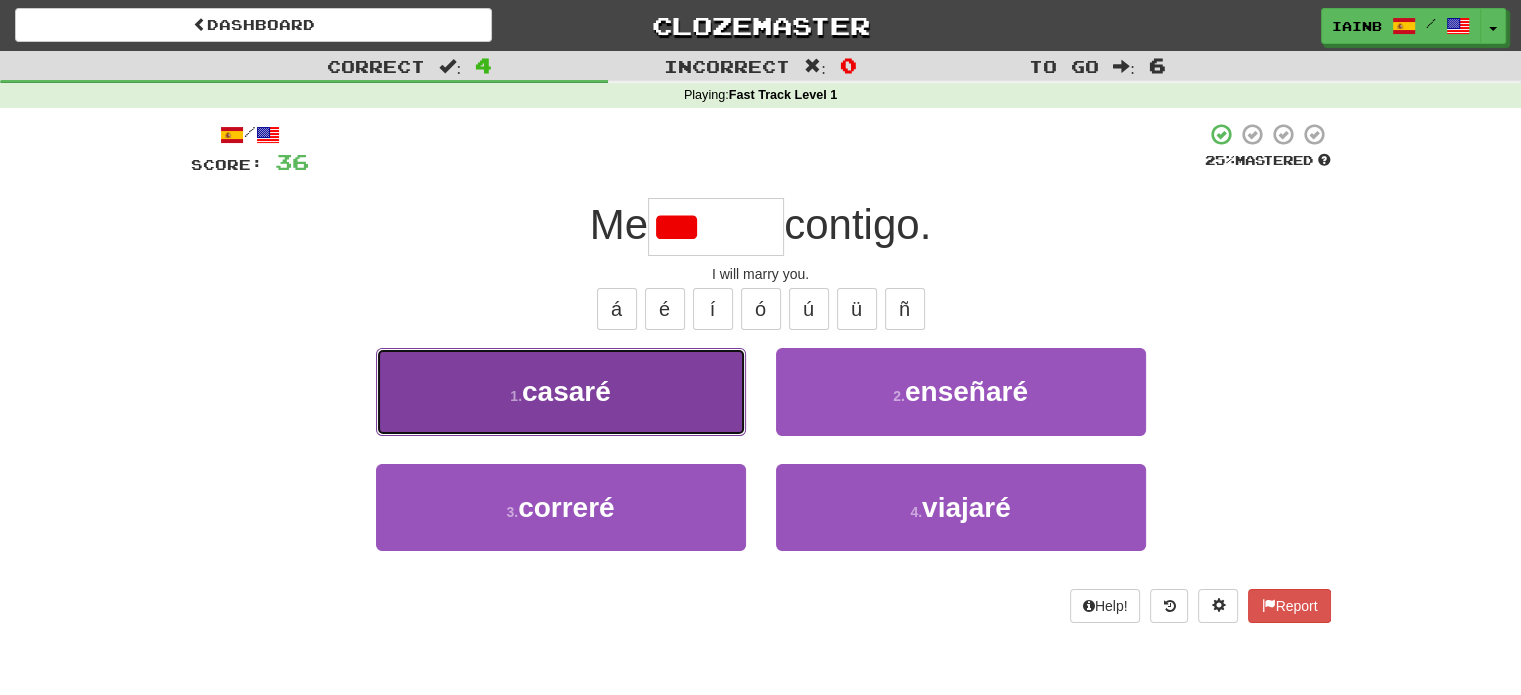 click on "1 .  casaré" at bounding box center [561, 391] 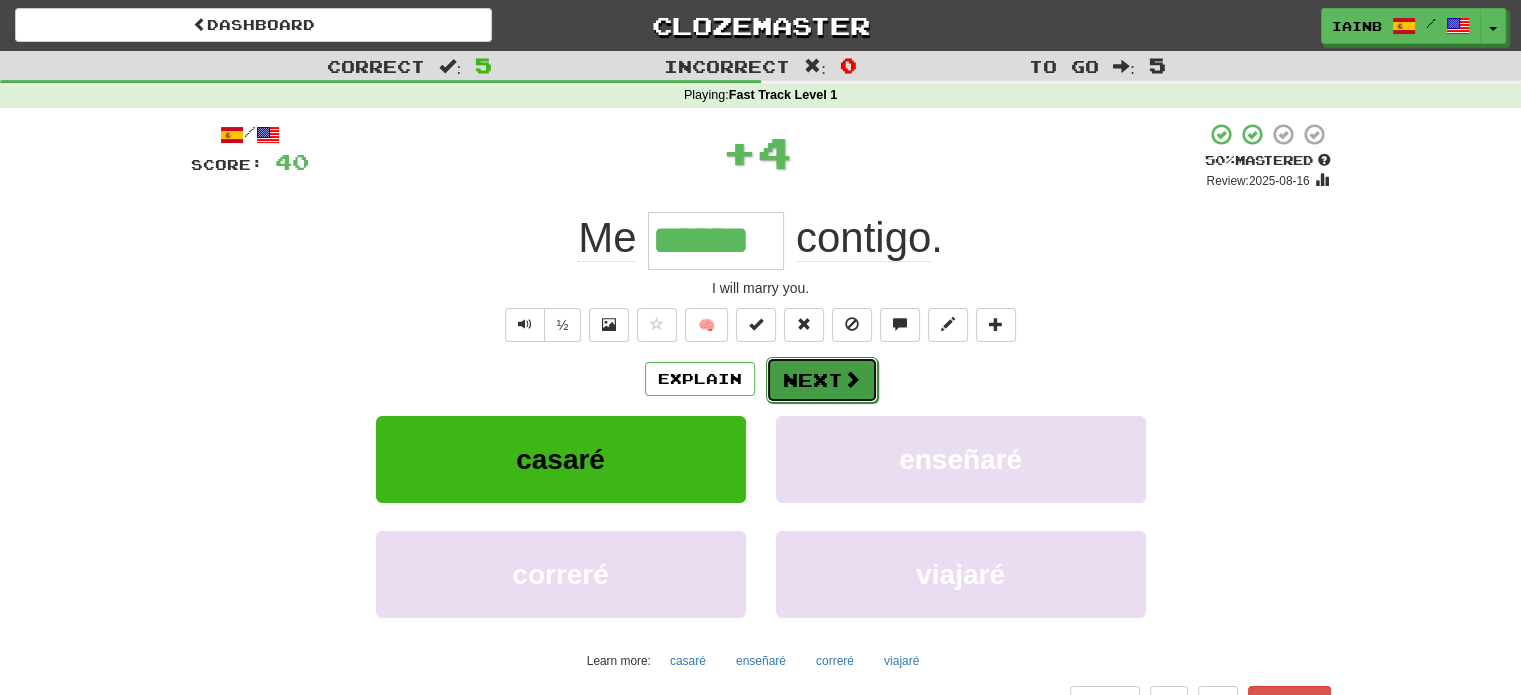 click on "Next" at bounding box center (822, 380) 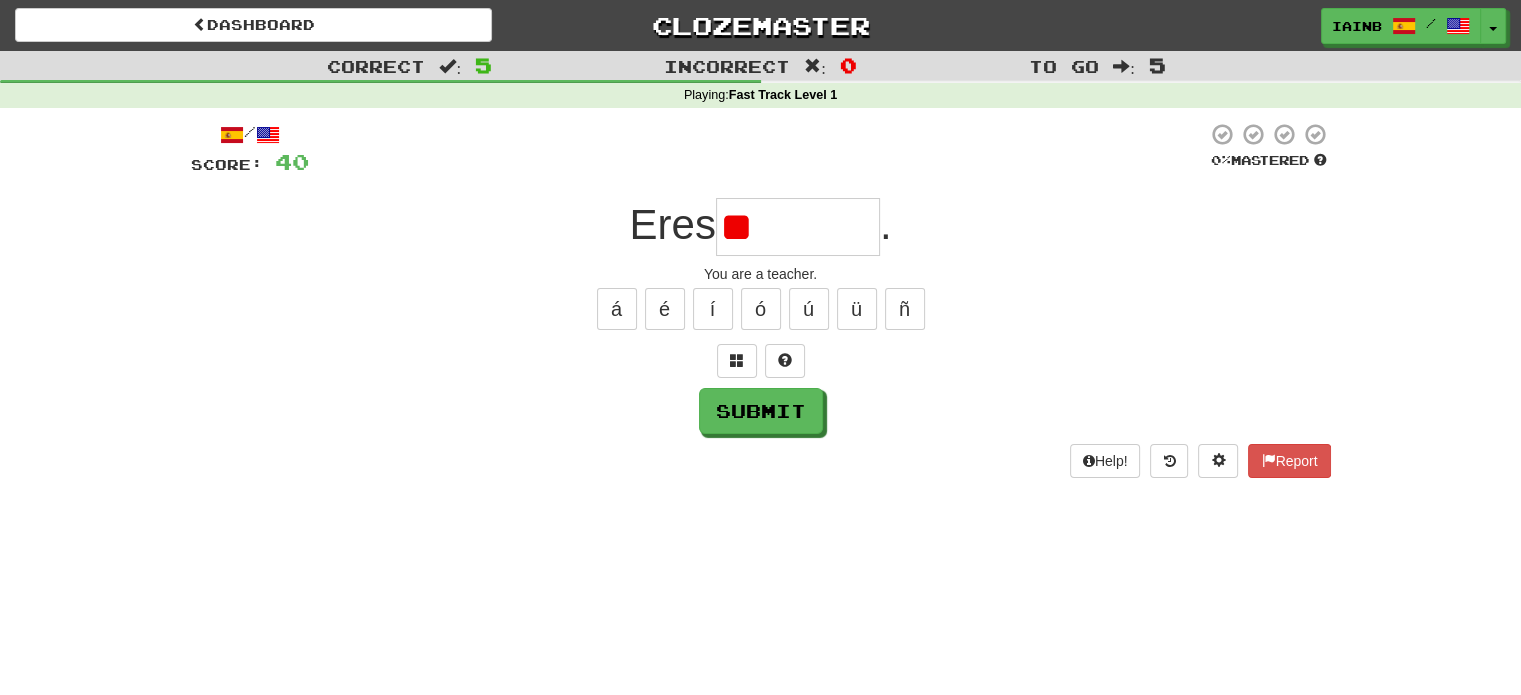 type on "*" 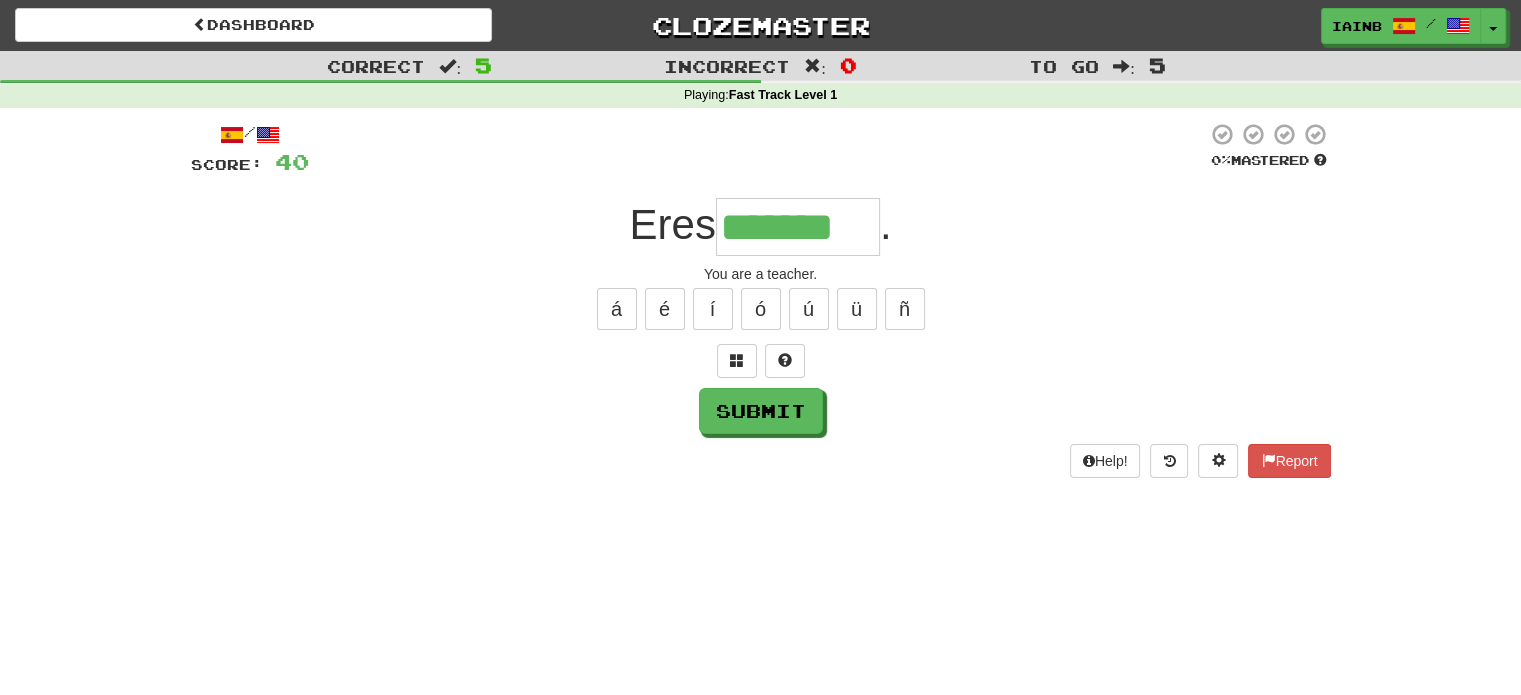 type on "********" 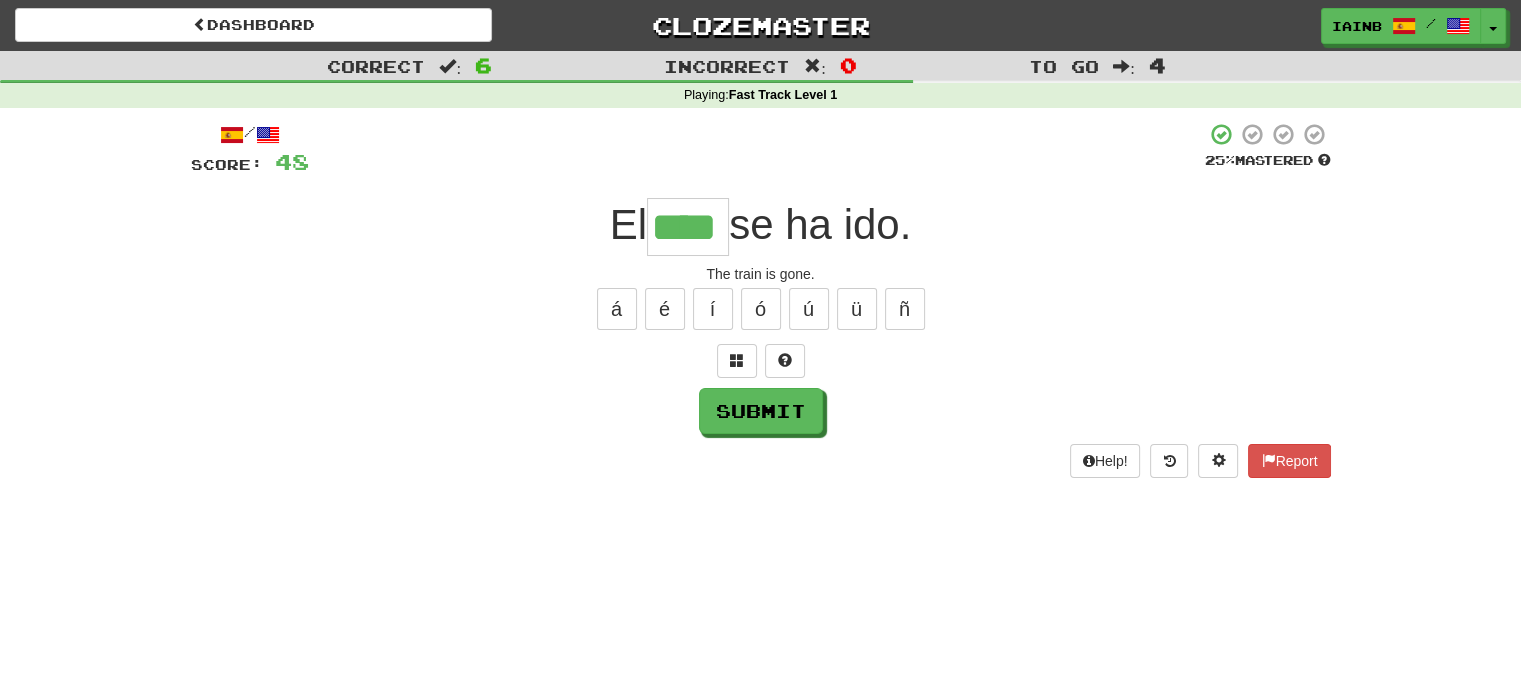 type on "****" 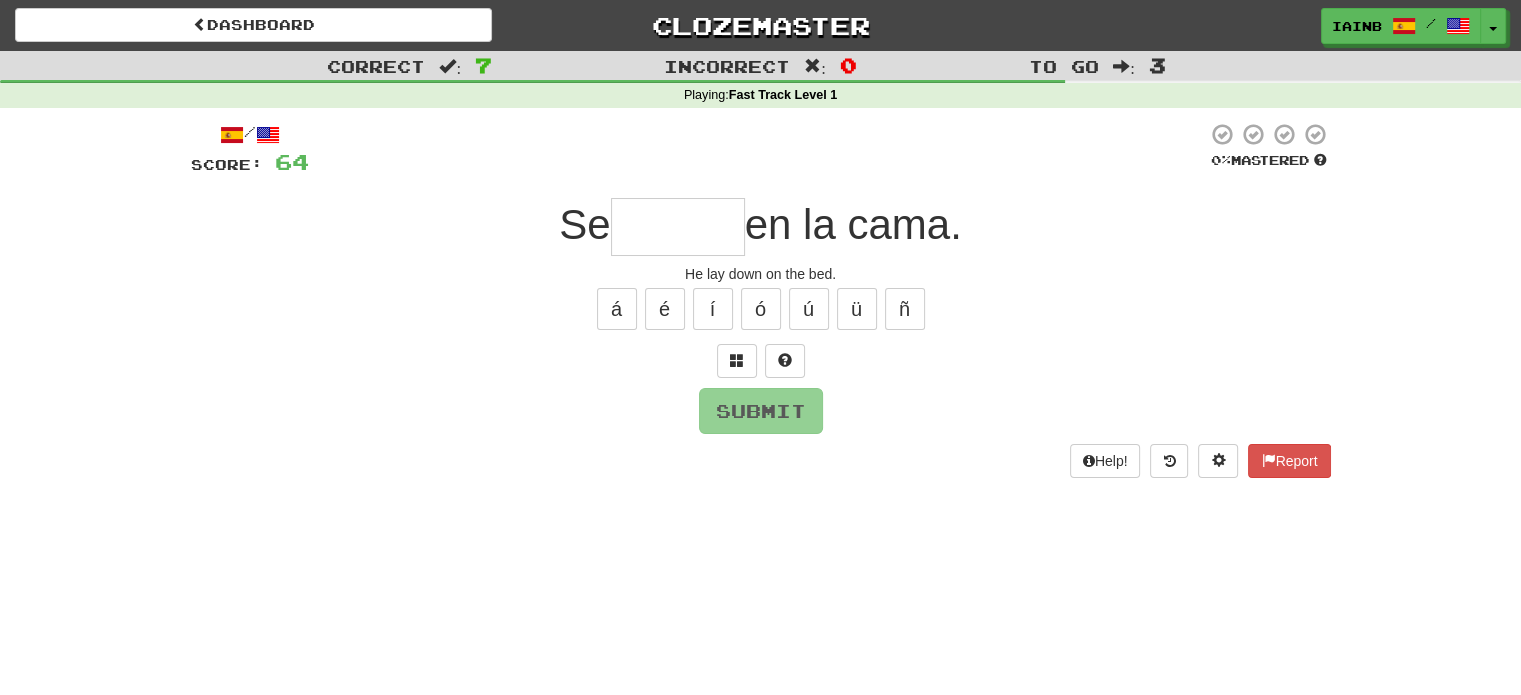 type on "*" 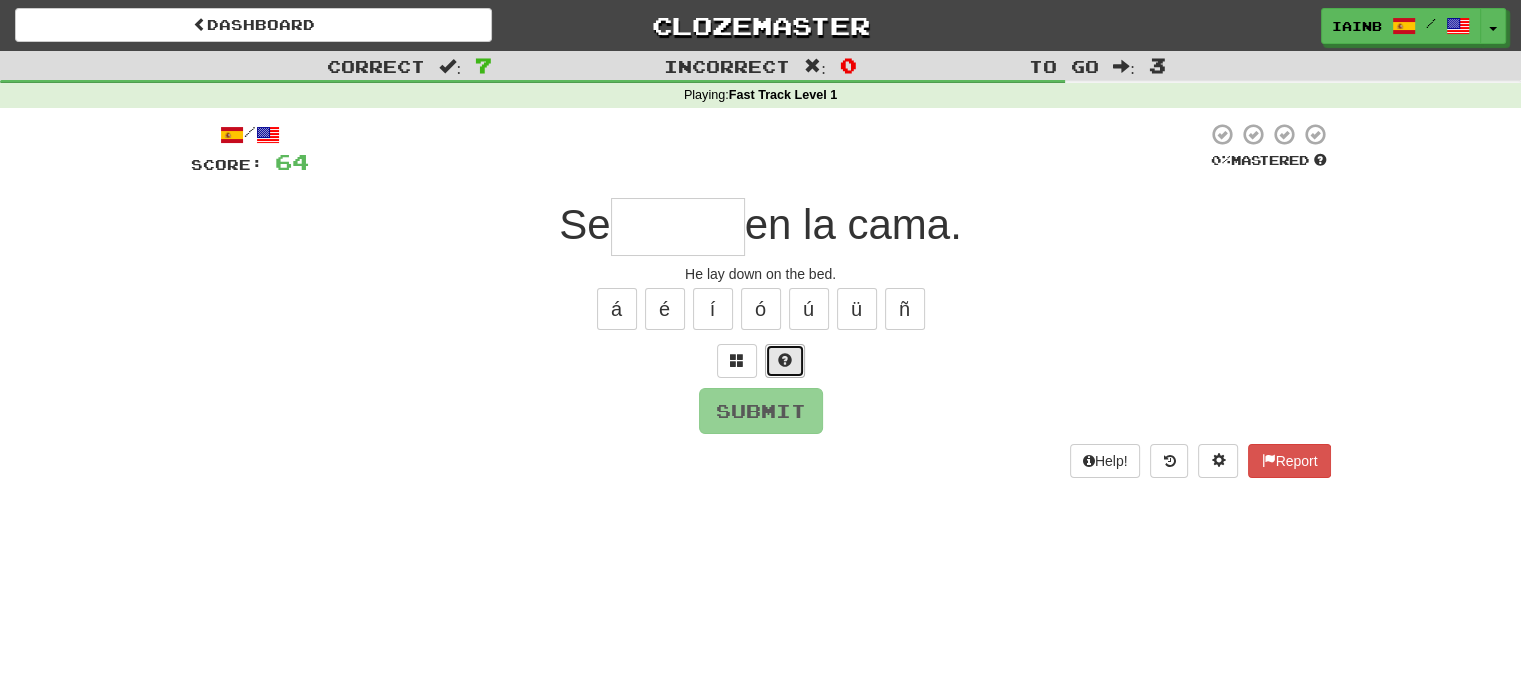 click at bounding box center (785, 361) 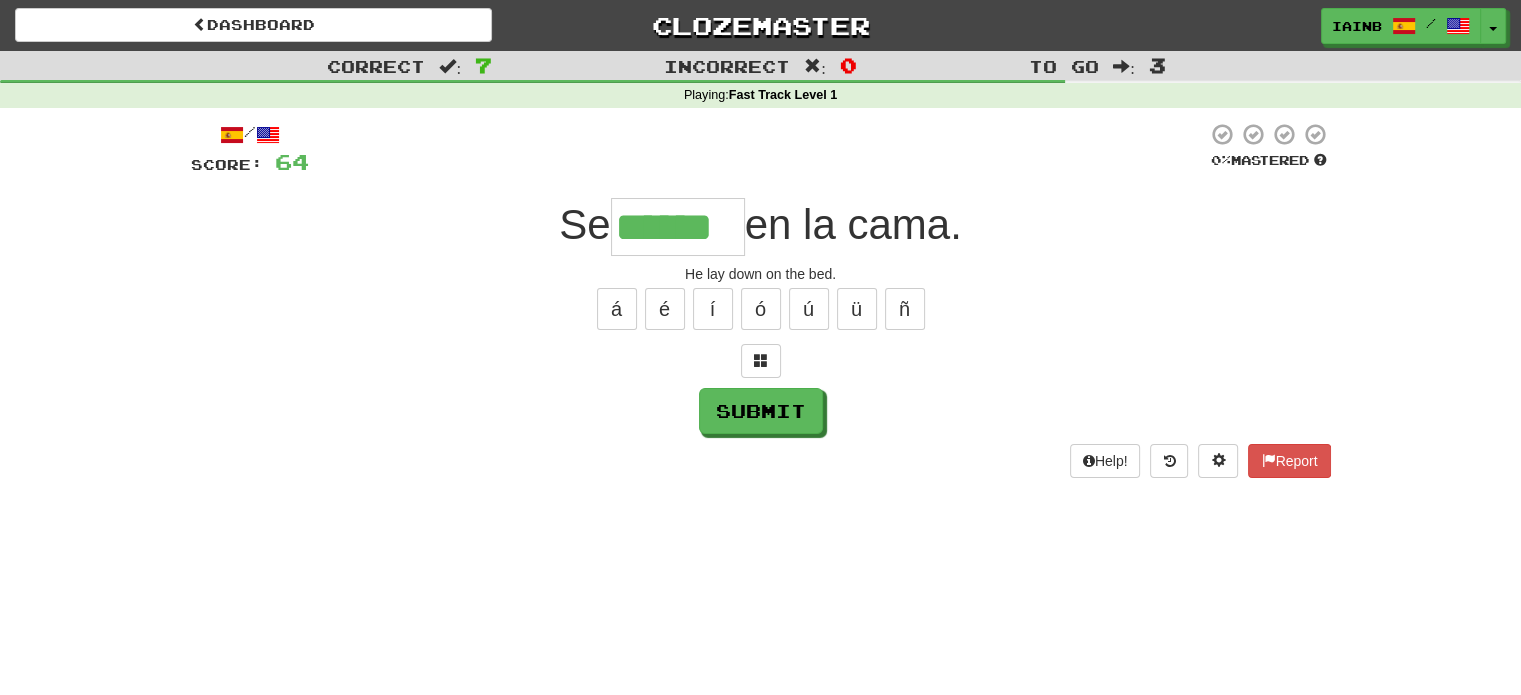 type on "******" 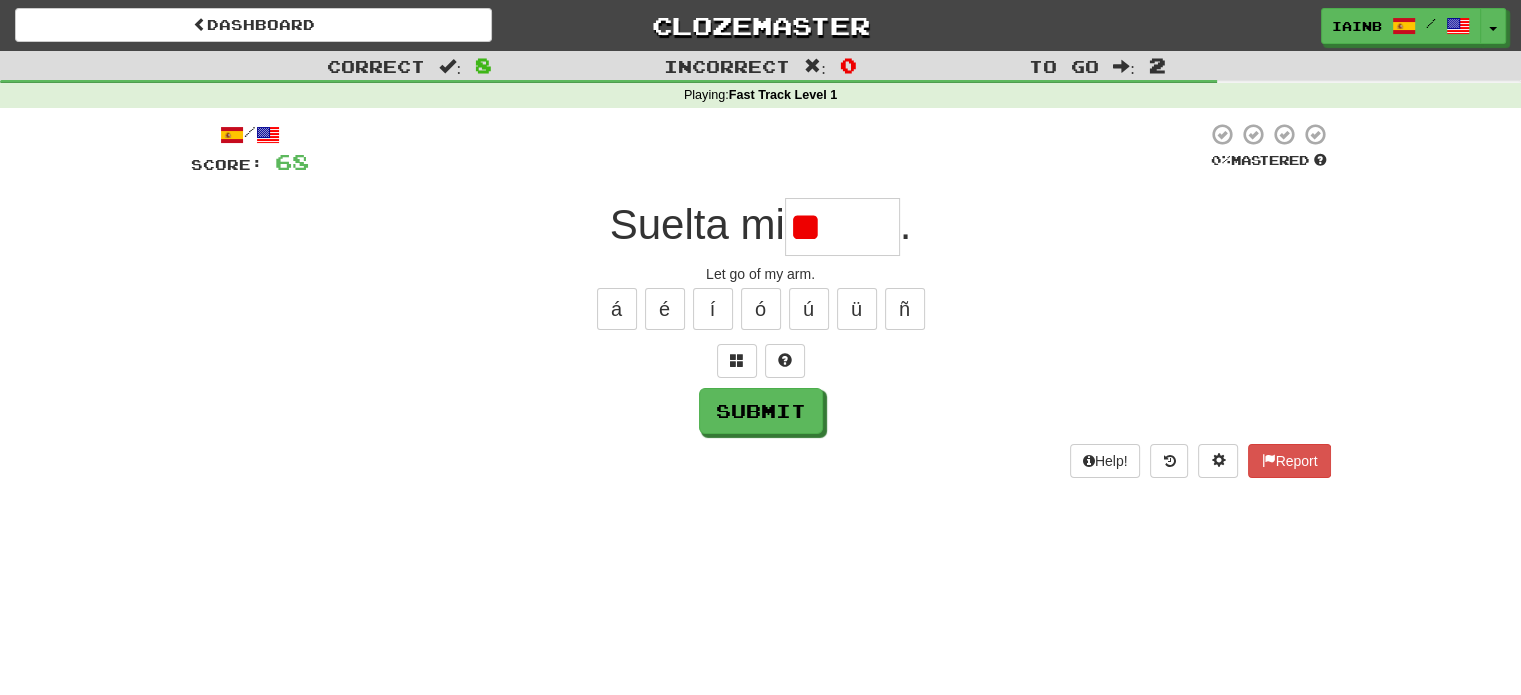 type on "*" 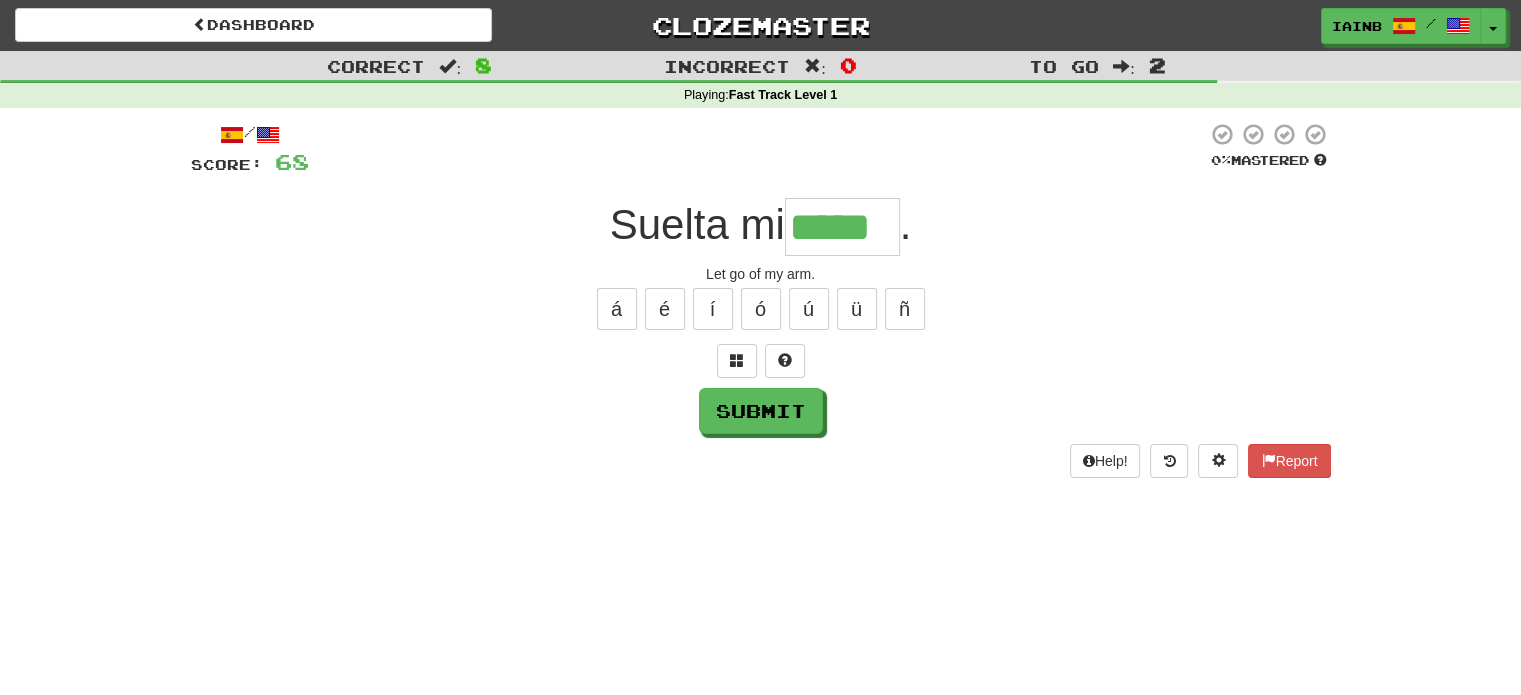 type on "*****" 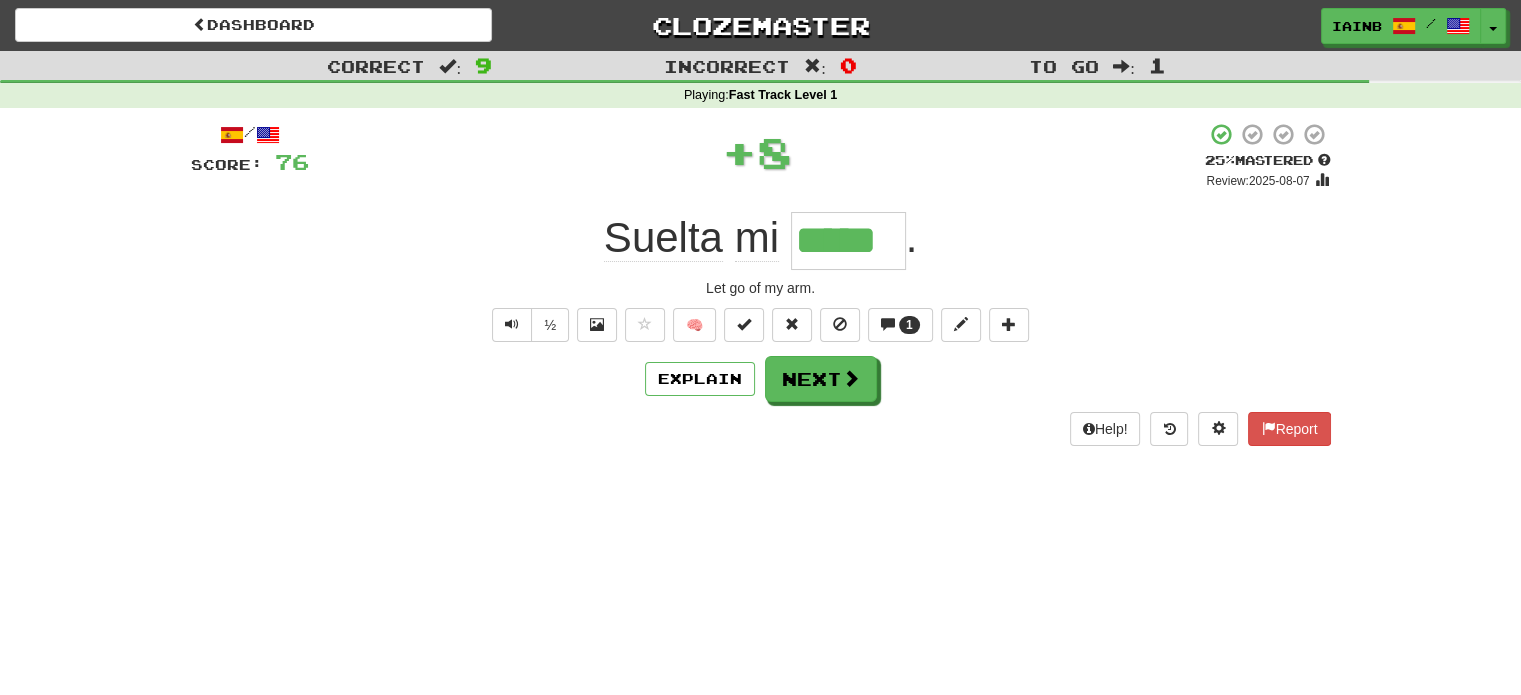 type 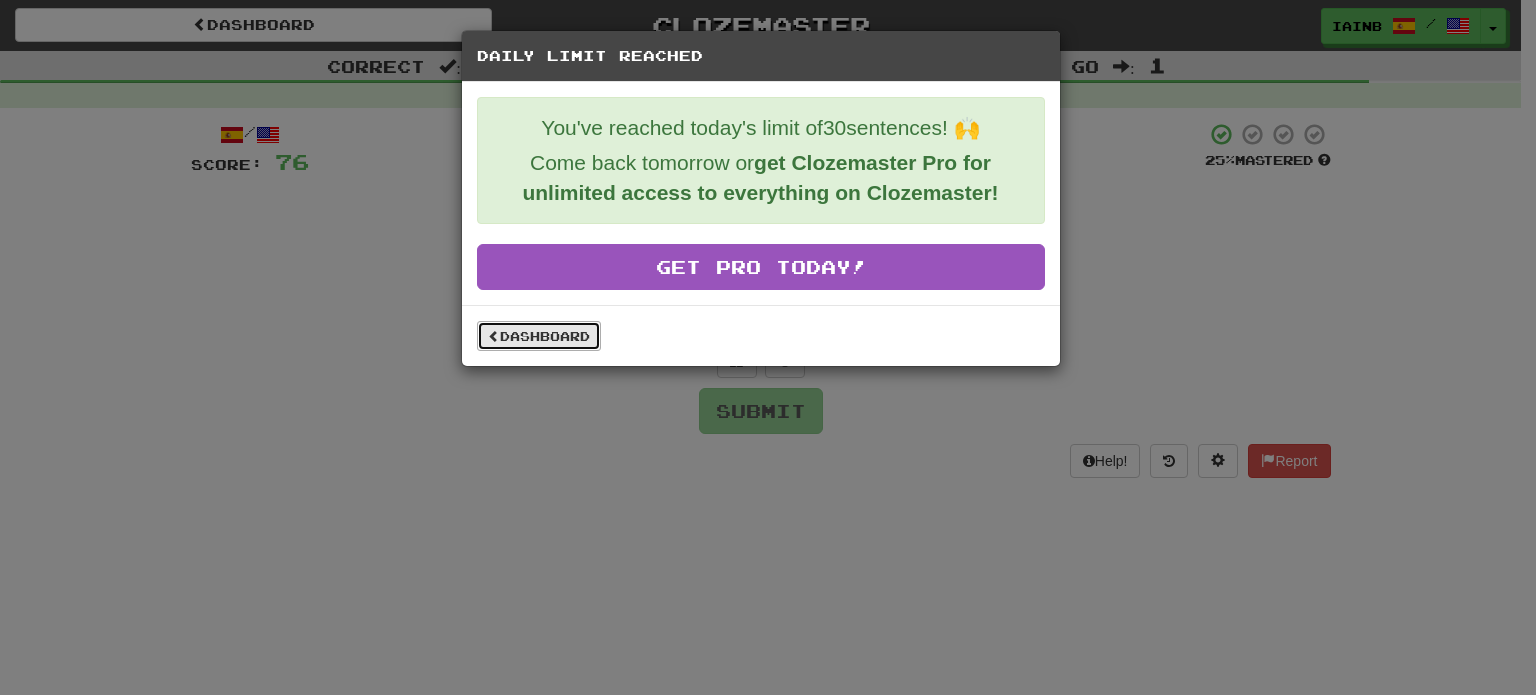 click on "Dashboard" at bounding box center (539, 336) 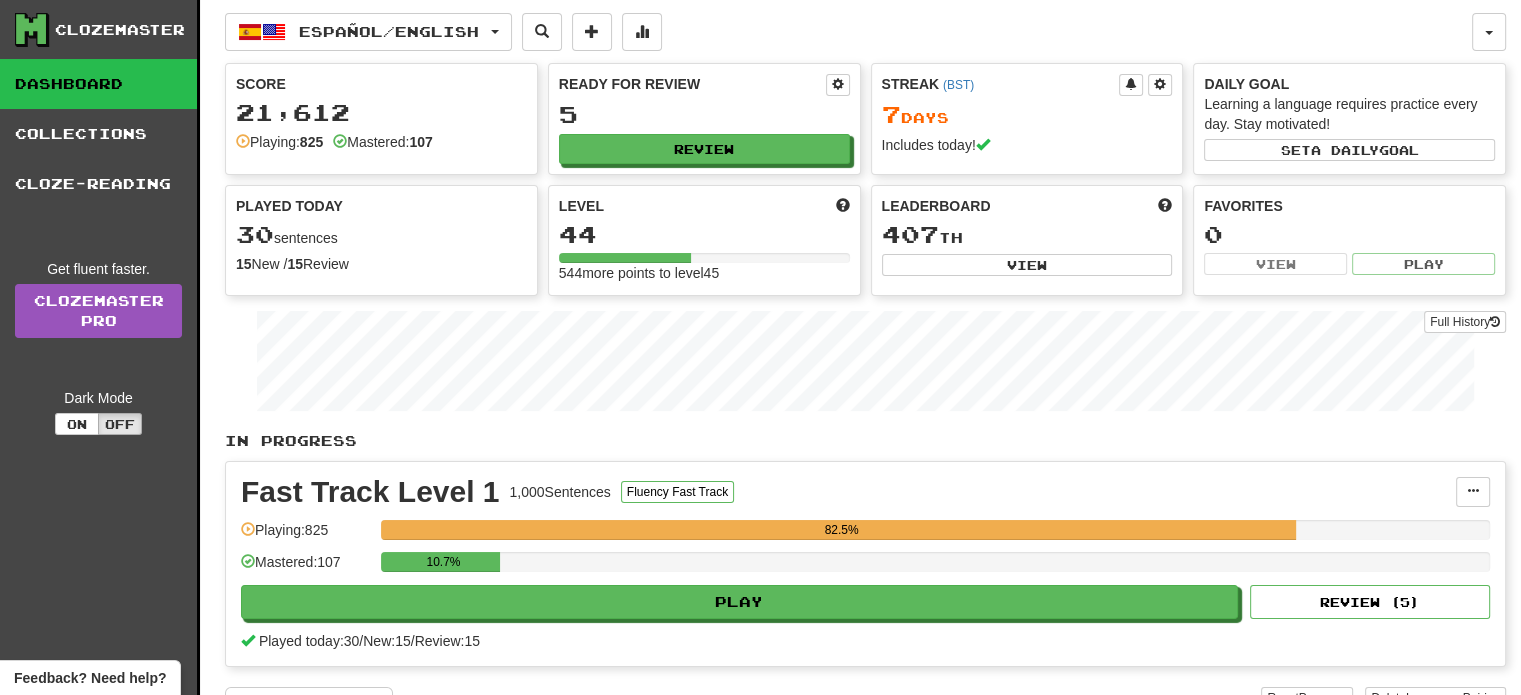 scroll, scrollTop: 608, scrollLeft: 0, axis: vertical 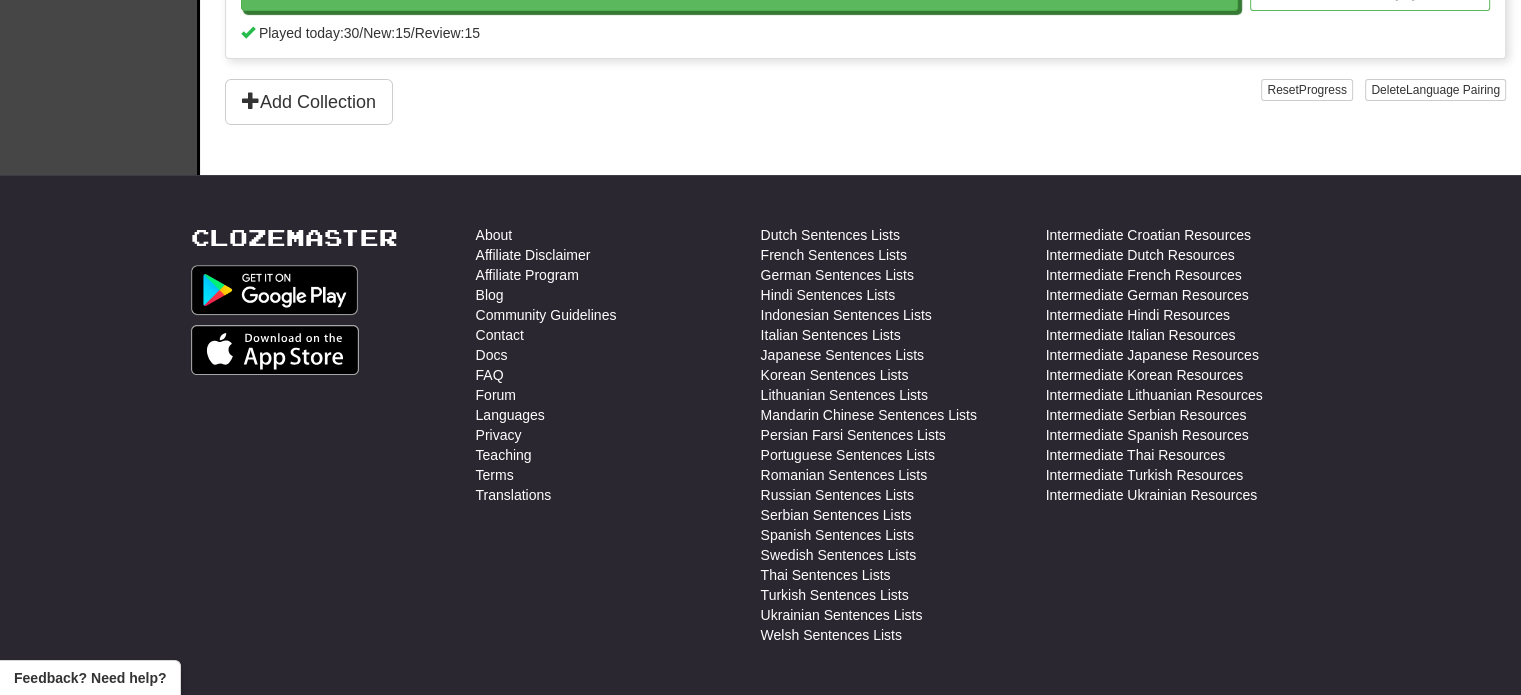 click on "Clozemaster
About
Affiliate Disclaimer
Affiliate Program
Blog
Community Guidelines
Contact
Docs
FAQ
Forum
Languages
Privacy
Teaching
Terms
Translations
Dutch Sentences Lists
French Sentences Lists
German Sentences Lists
Hindi Sentences Lists
Indonesian Sentences Lists
Italian Sentences Lists
Japanese Sentences Lists
Korean Sentences Lists
Lithuanian Sentences Lists
Mandarin Chinese Sentences Lists
Persian Farsi Sentences Lists
Portuguese Sentences Lists
Romanian Sentences Lists
Russian Sentences Lists
Serbian Sentences Lists
Spanish Sentences Lists
Swedish Sentences Lists
Thai Sentences Lists
Turkish Sentences Lists
Ukrainian Sentences Lists
Welsh Sentences Lists
Intermediate Croatian Resources
Intermediate Dutch Resources
Intermediate French Resources
Intermediate German Resources
Intermediate Hindi Resources
Intermediate Italian Resources
Intermediate Japanese Resources" at bounding box center [761, 505] 